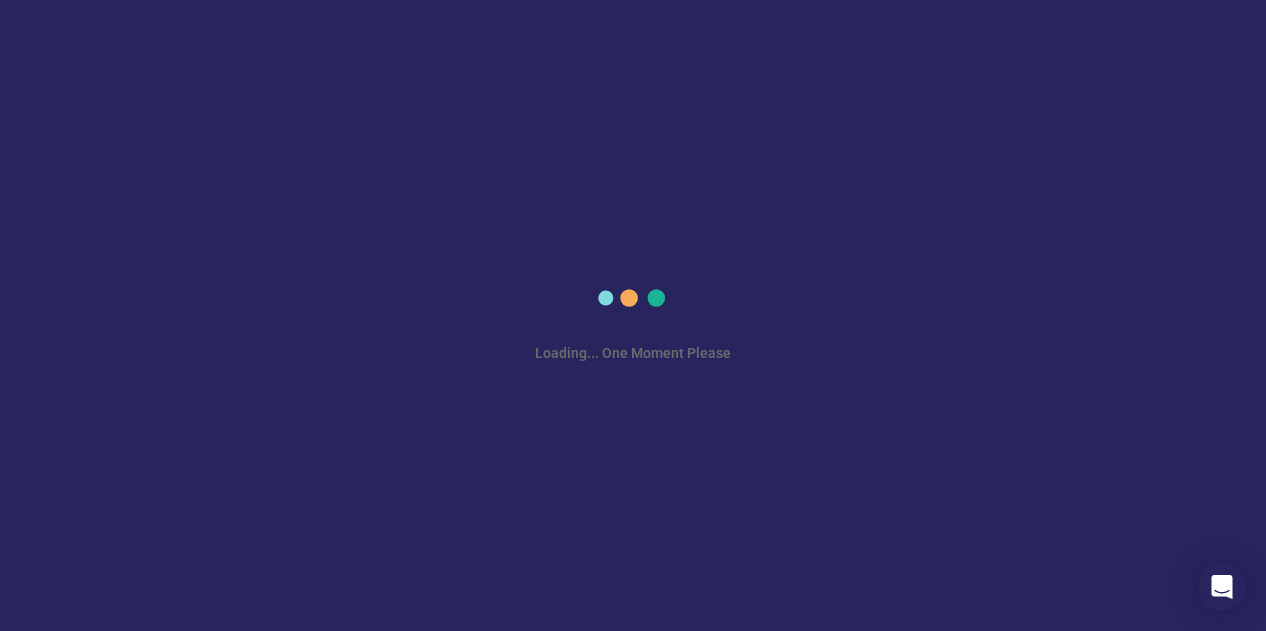 scroll, scrollTop: 0, scrollLeft: 0, axis: both 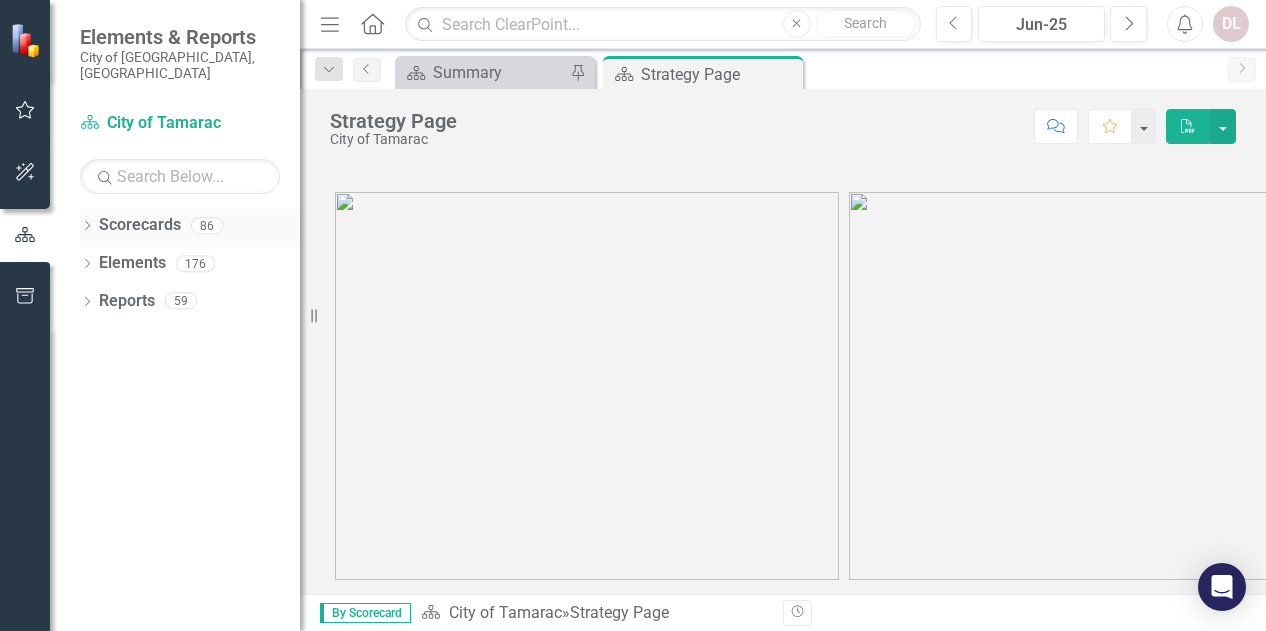 click on "Dropdown" 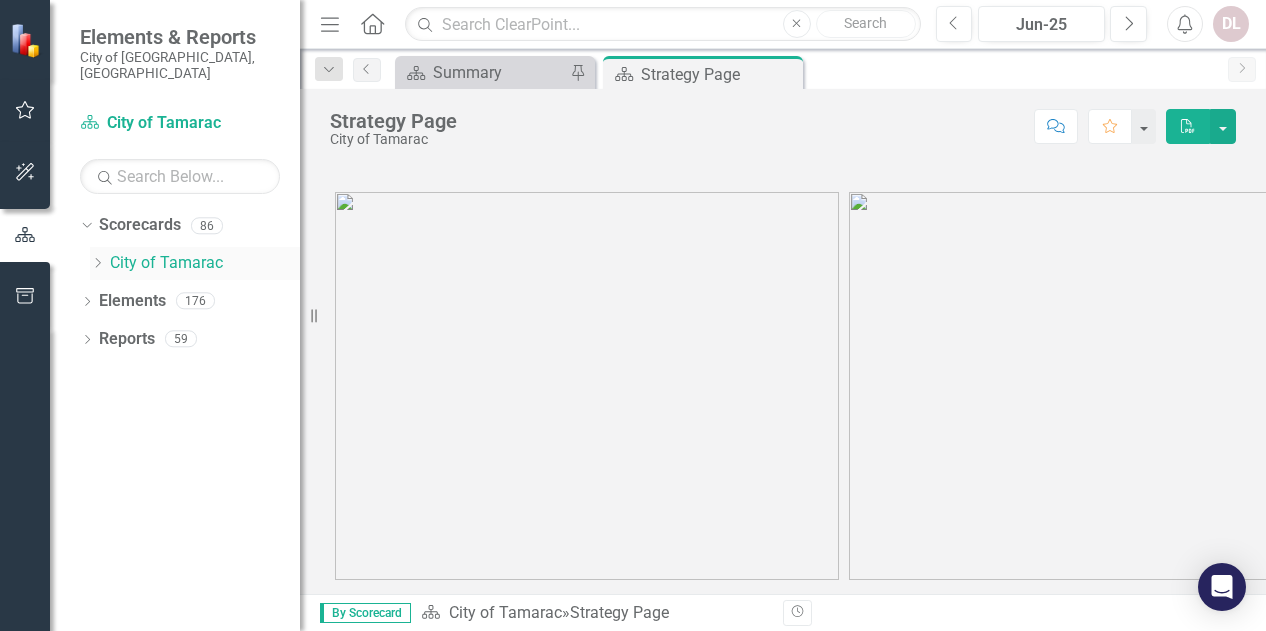 click on "City of Tamarac" at bounding box center (205, 263) 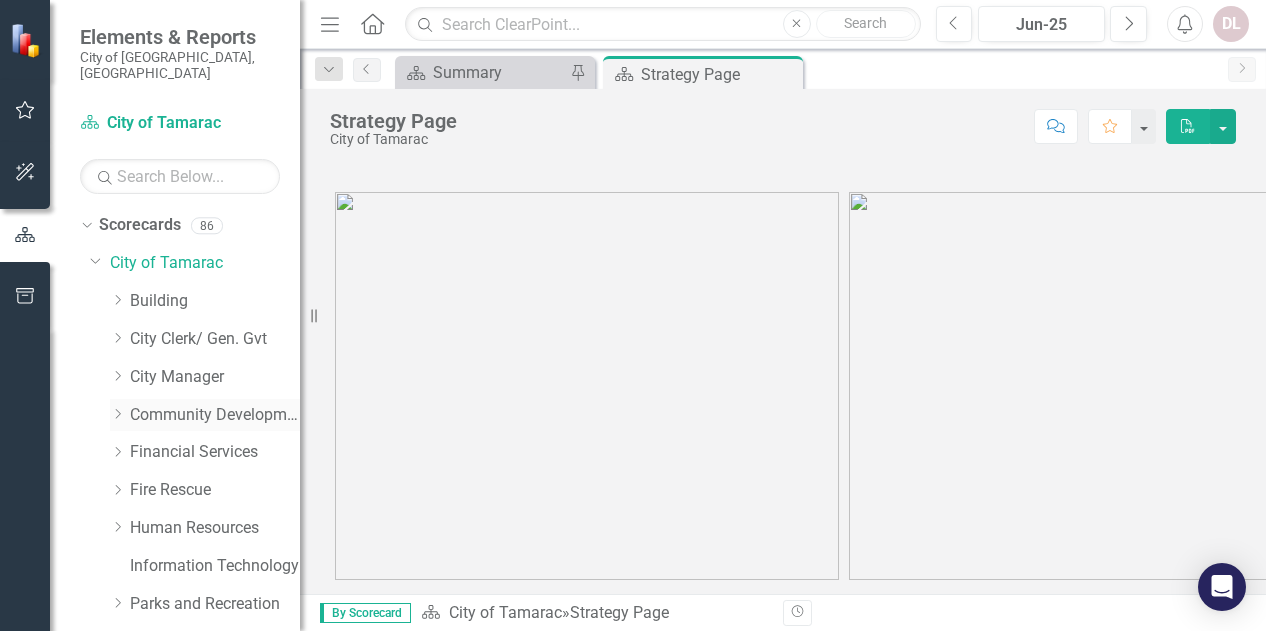 click on "Dropdown" 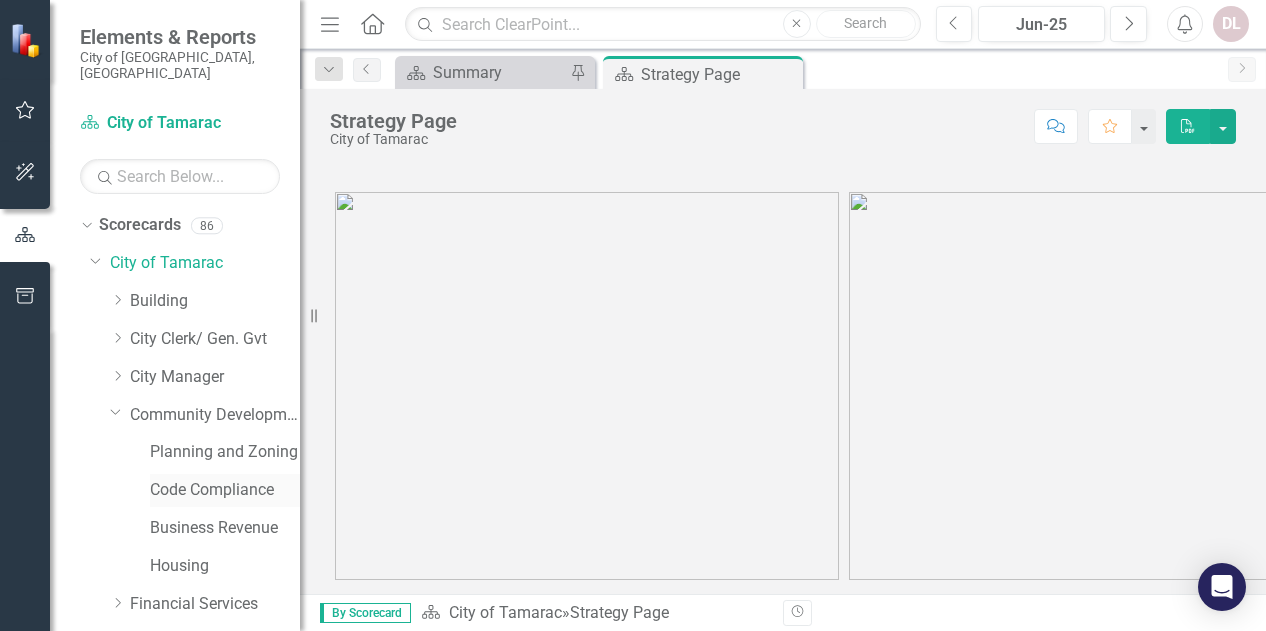 click on "Code Compliance" at bounding box center (225, 490) 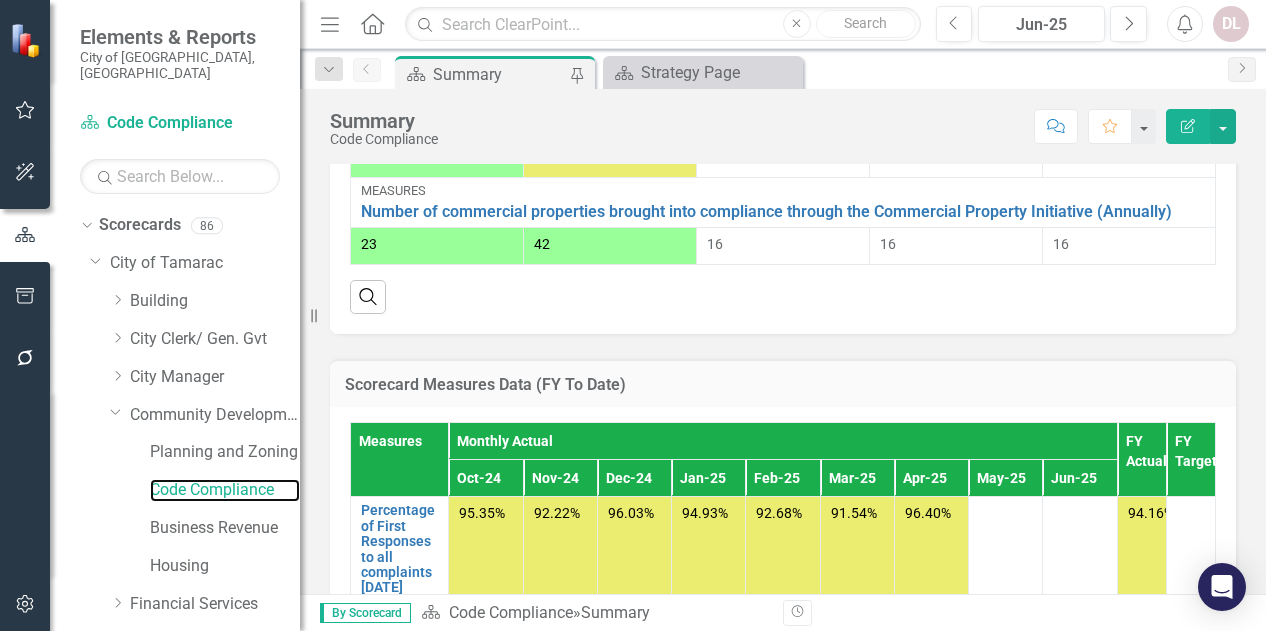 scroll, scrollTop: 1500, scrollLeft: 0, axis: vertical 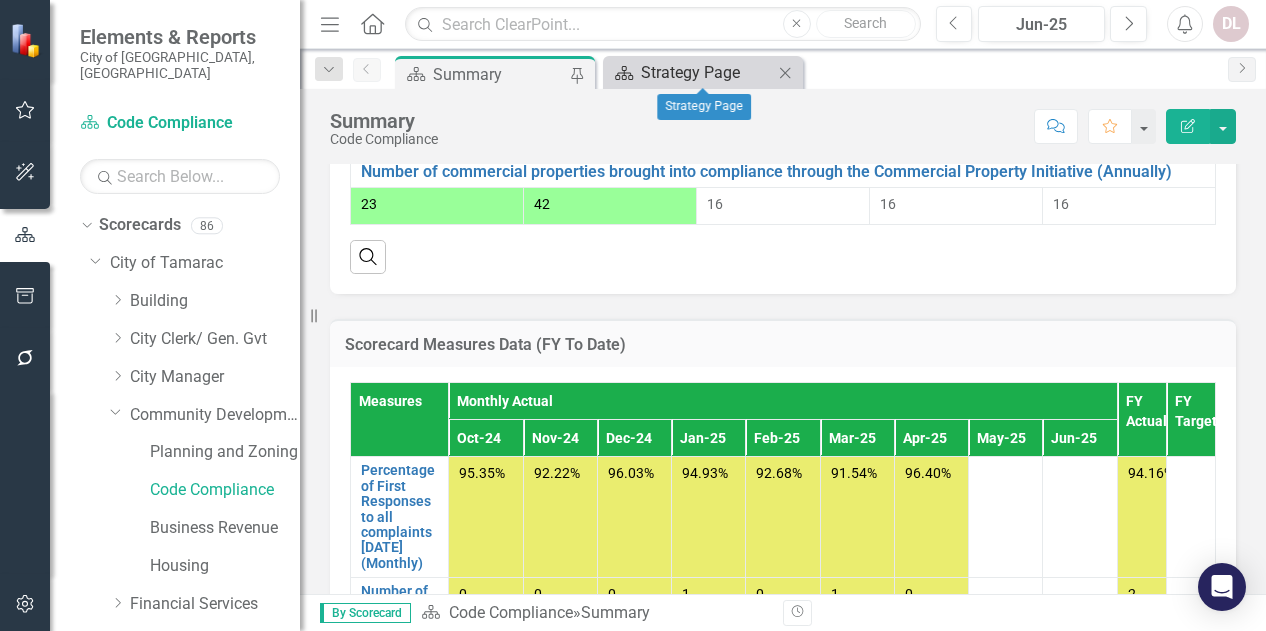 click on "Strategy Page" at bounding box center [707, 72] 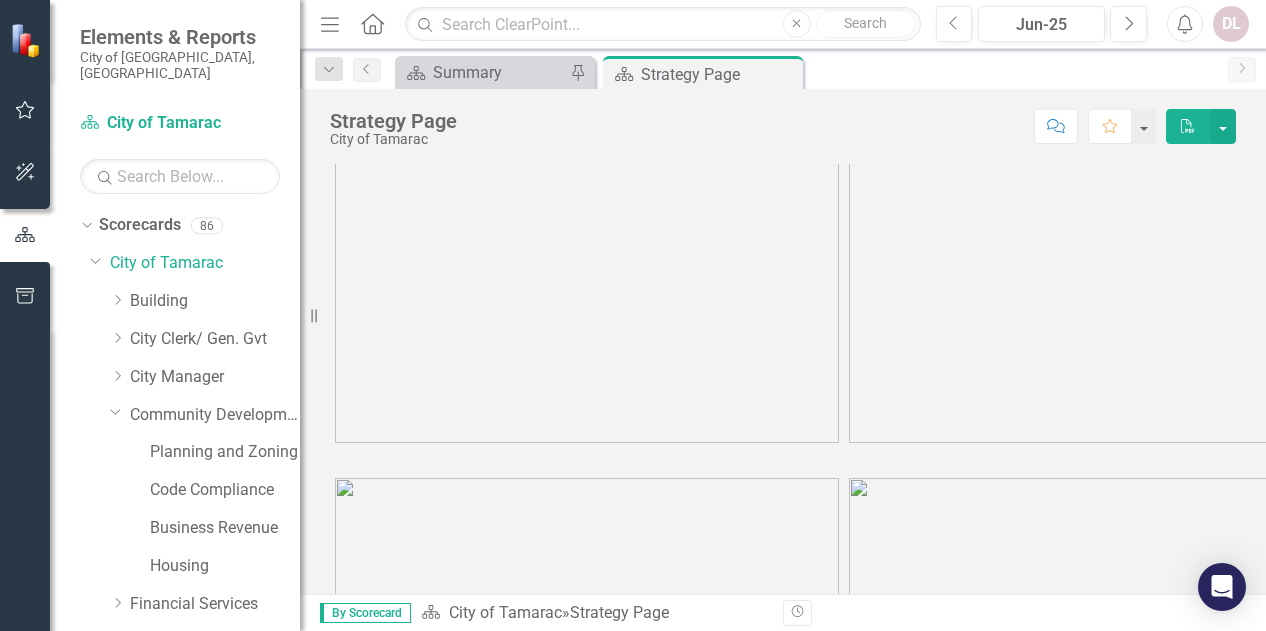 scroll, scrollTop: 0, scrollLeft: 0, axis: both 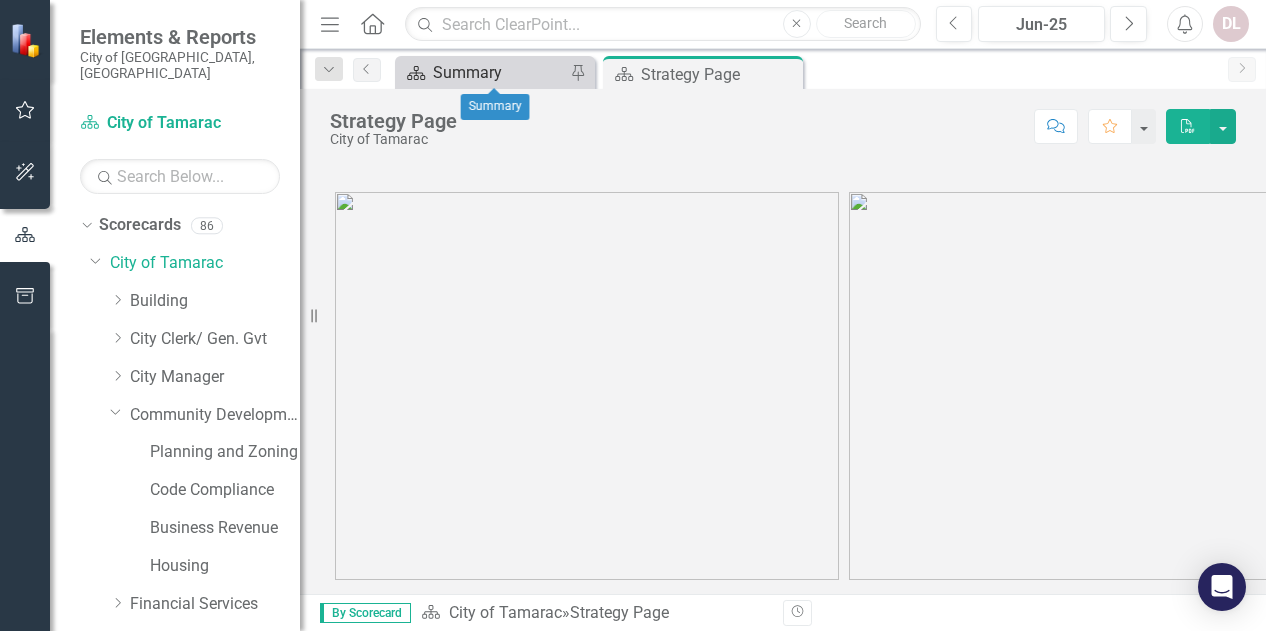 click on "Summary" at bounding box center [499, 72] 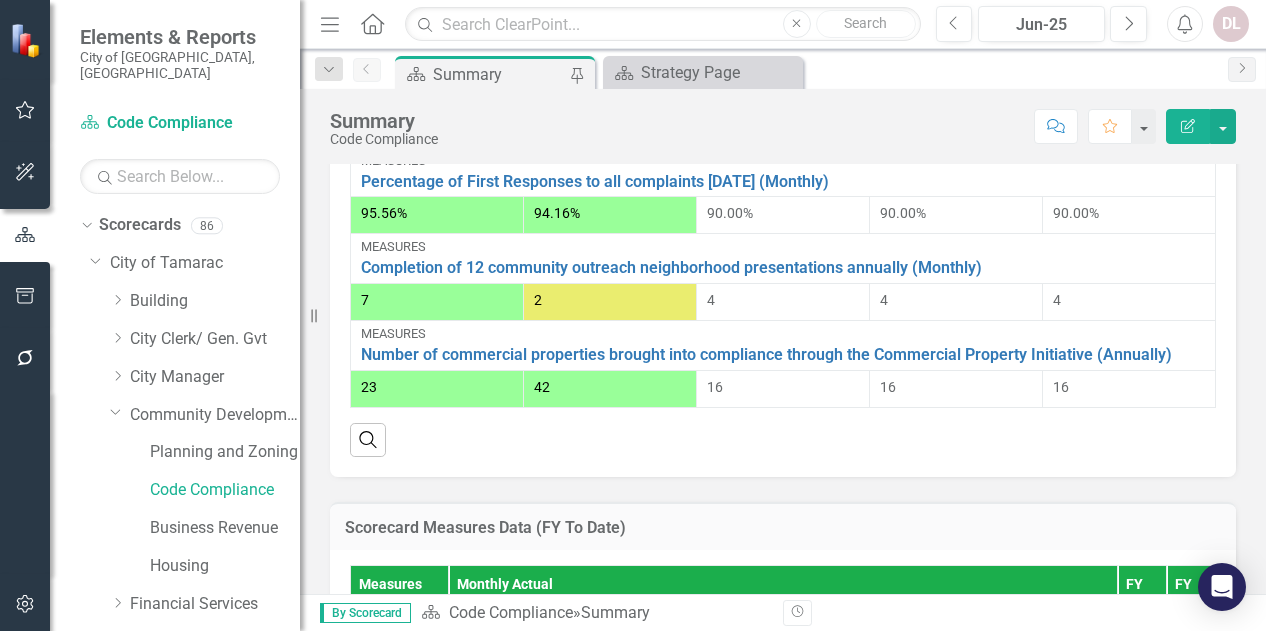 scroll, scrollTop: 1600, scrollLeft: 0, axis: vertical 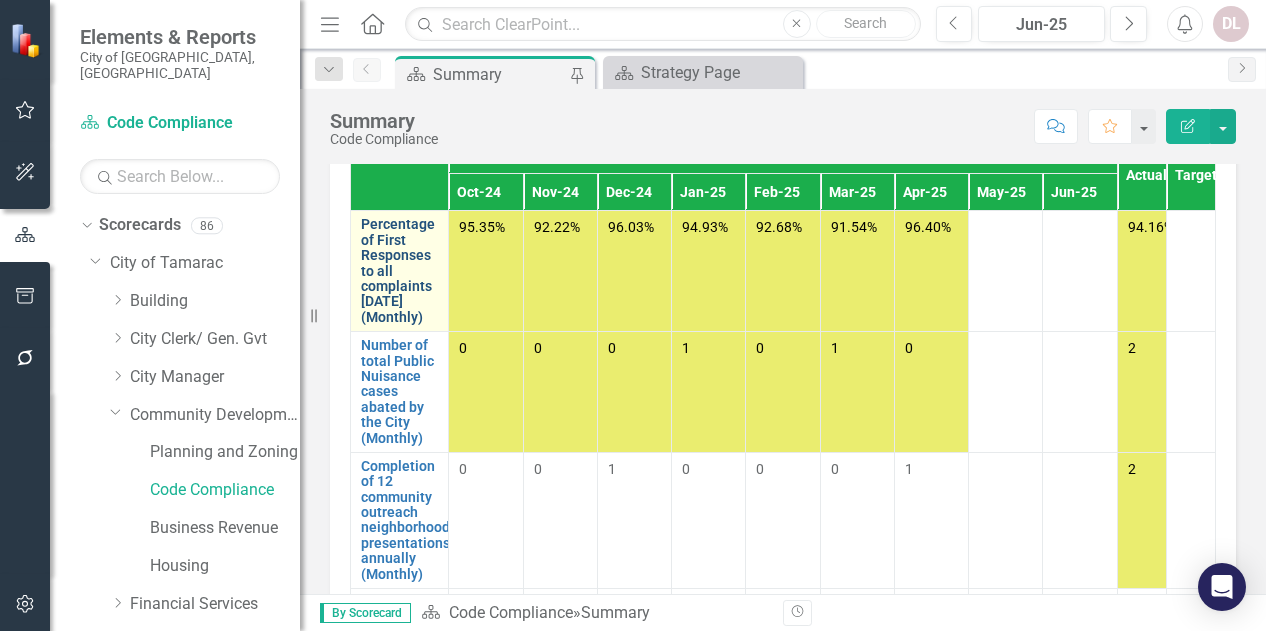 click on "Percentage of First Responses to all complaints [DATE] (Monthly)" at bounding box center (399, 271) 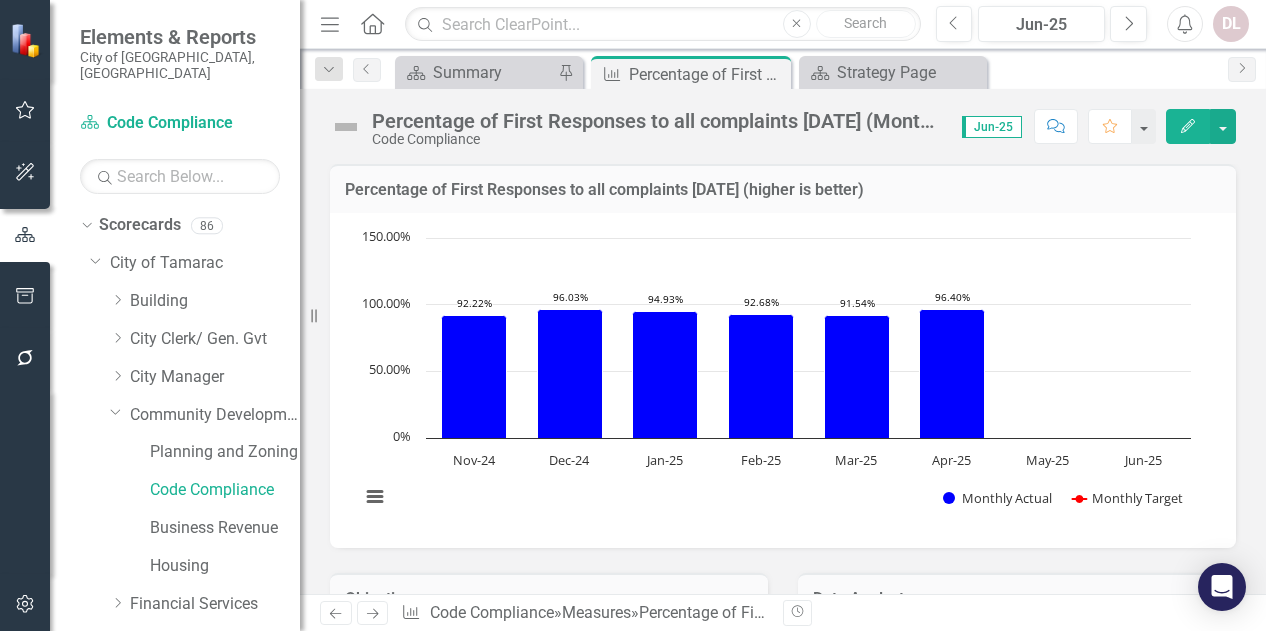 click 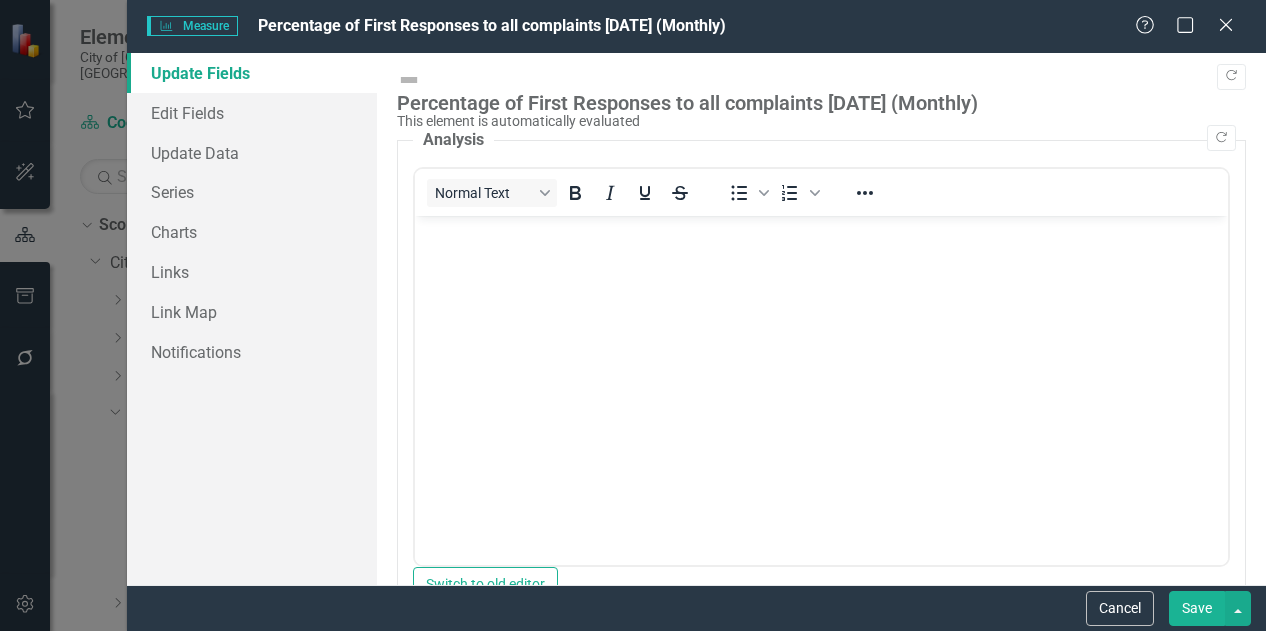 scroll, scrollTop: 0, scrollLeft: 0, axis: both 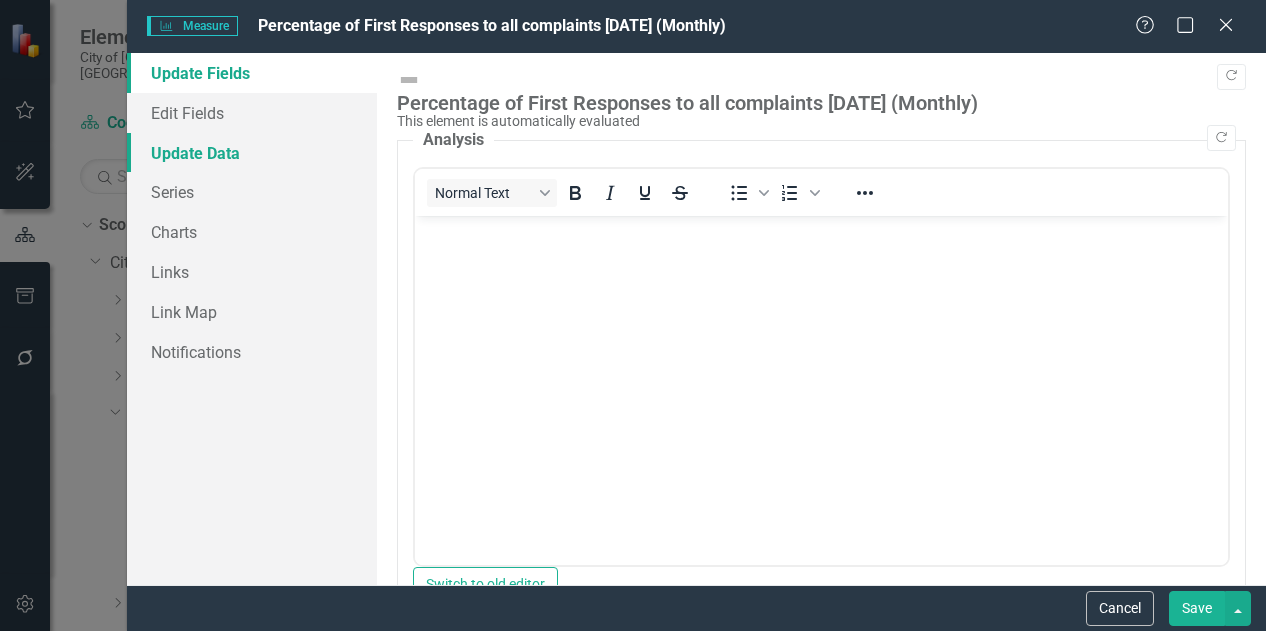 click on "Update  Data" at bounding box center [252, 153] 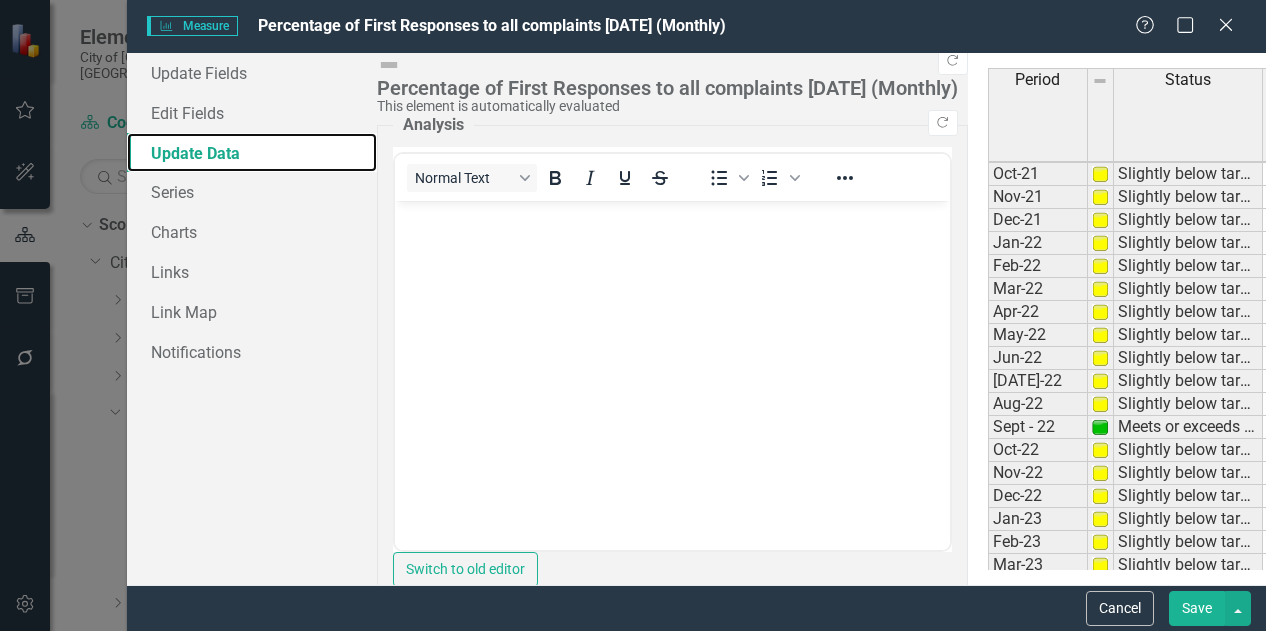 scroll, scrollTop: 300, scrollLeft: 0, axis: vertical 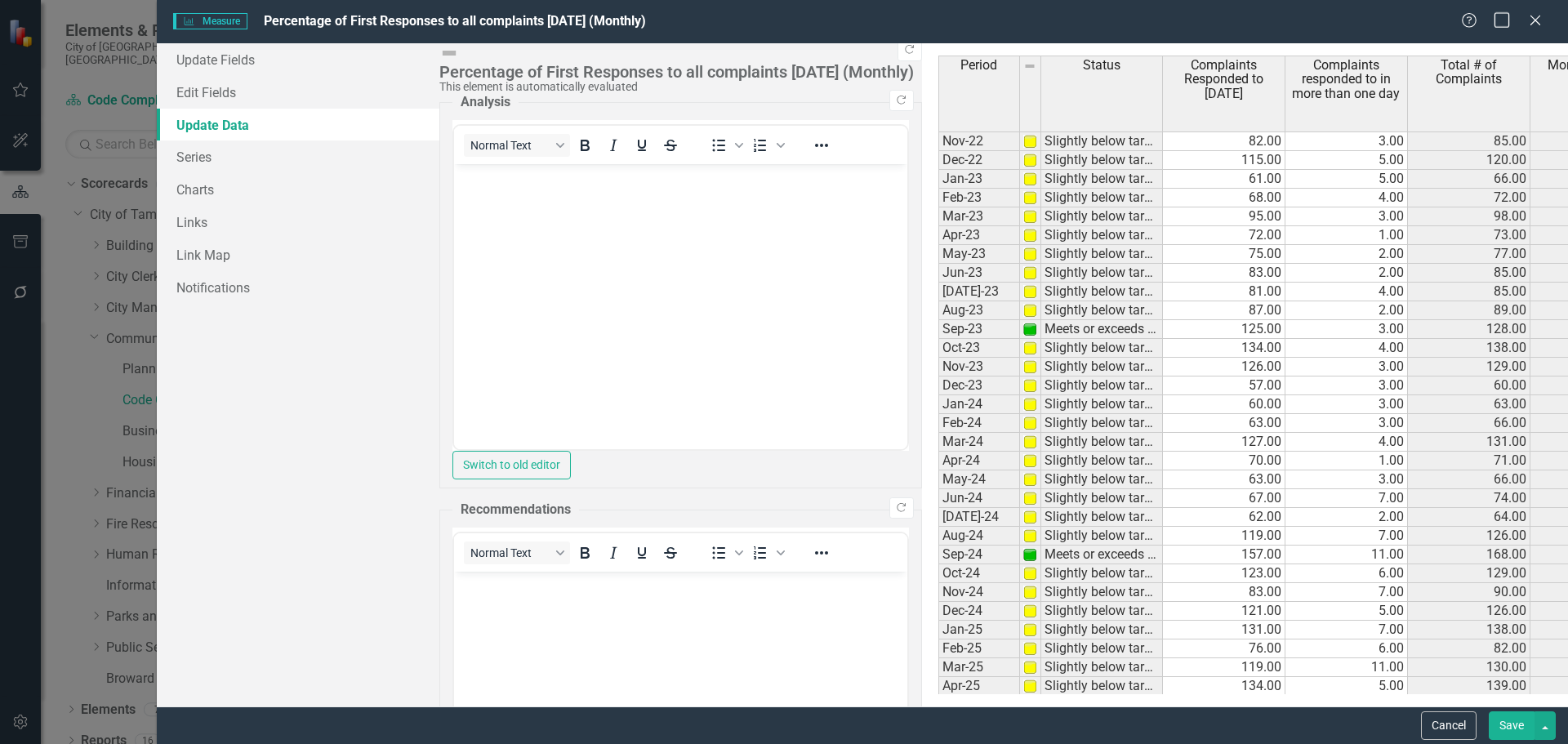 click on "Maximize" at bounding box center (1502, 21) 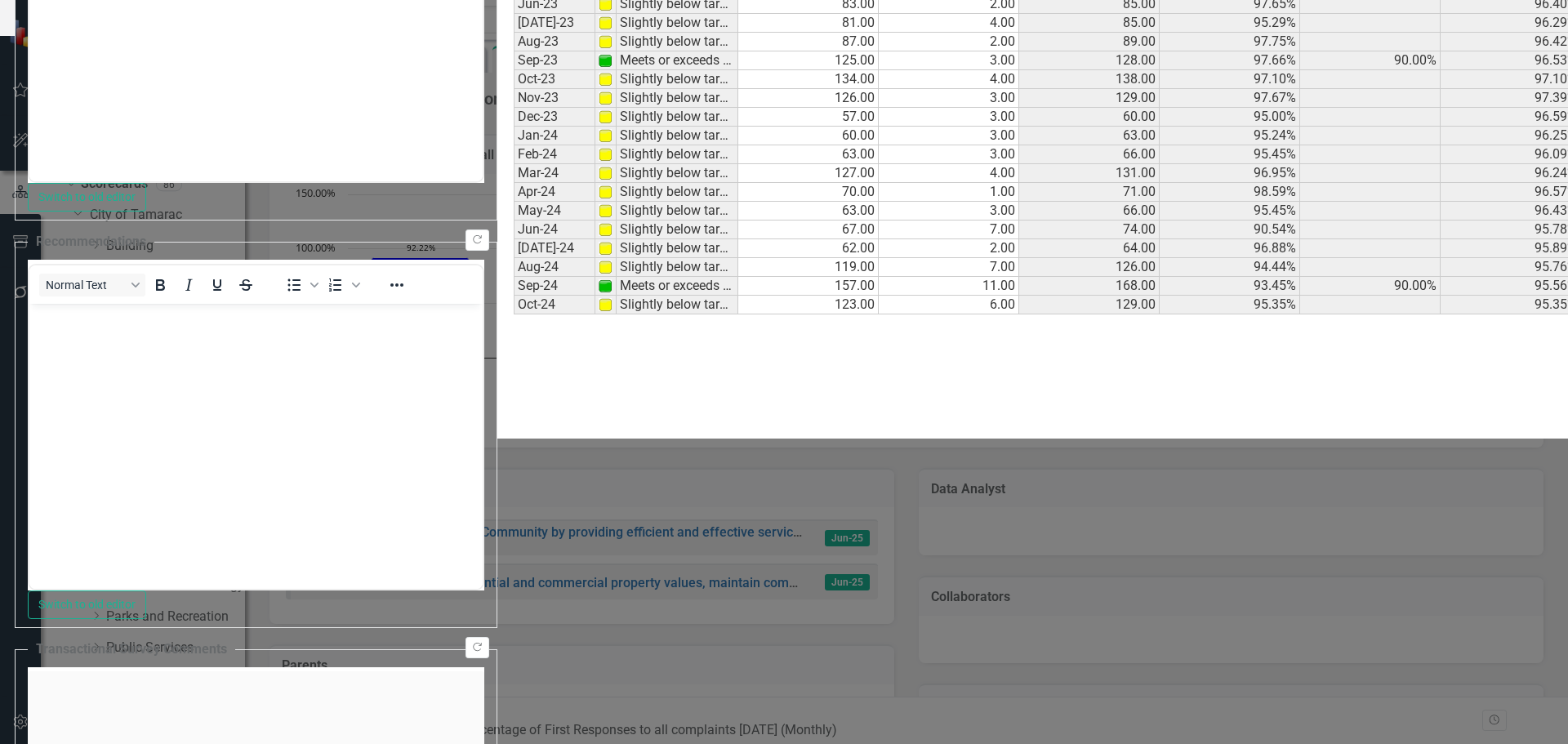 scroll, scrollTop: 0, scrollLeft: 0, axis: both 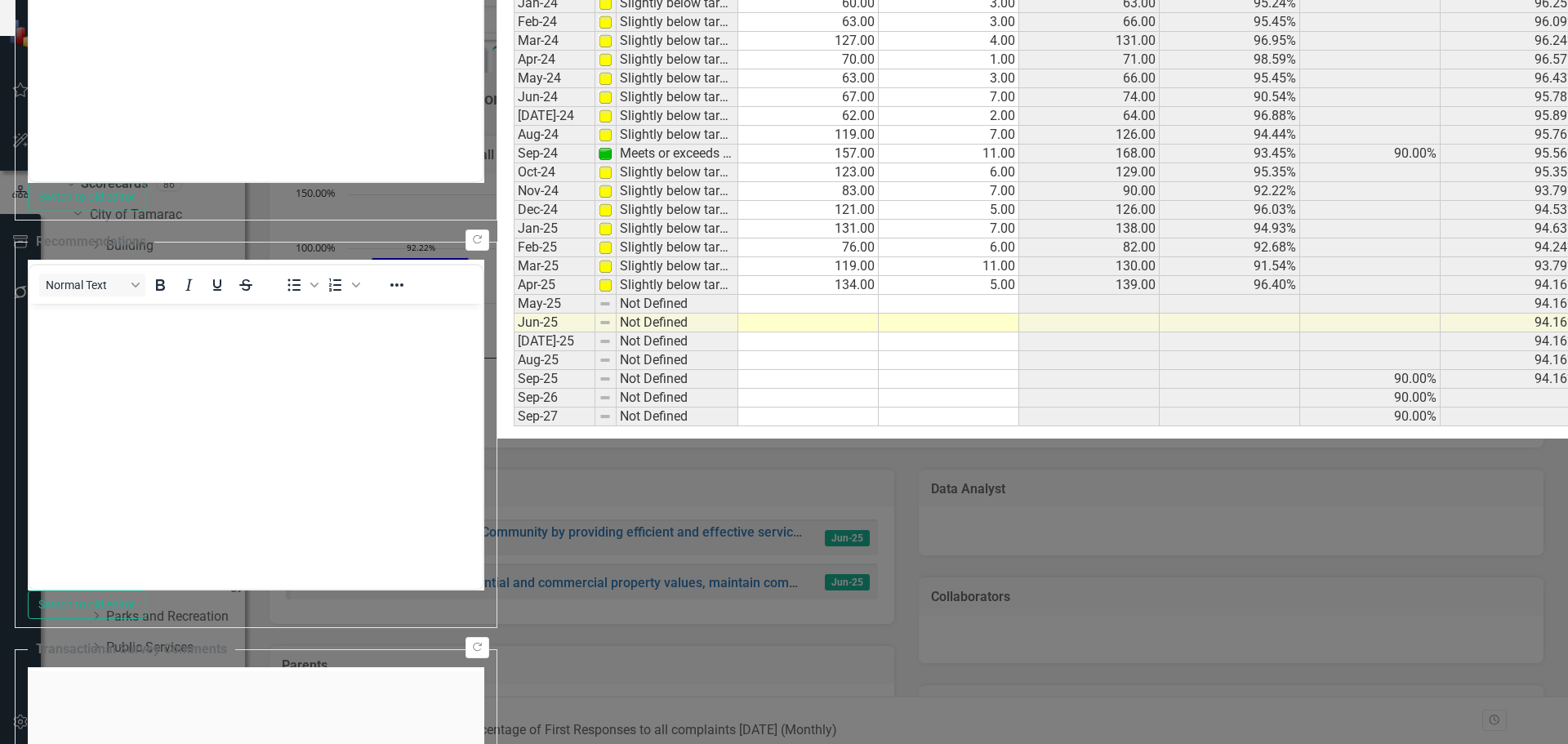 click on "Mar-22 Slightly below target 77.00 1.00 78.00 98.72% 96.11% Apr-22 Slightly below target 77.00 3.00 80.00 96.25% 96.13% May-22 Slightly below target 89.00 5.00 94.00 94.68% 95.95% Jun-22 Slightly below target 61.00 4.00 65.00 93.85% 95.72% [DATE]-22 Slightly below target 66.00 5.00 71.00 92.96% 95.44% Aug-22 Slightly below target 70.00 5.00 75.00 93.33% 95.25% Sept - 22 Meets or exceeds target 89.00 2.00 91.00 97.80% 90.00% 95.46% 90.00% Oct-22 Slightly below target 135.00 3.00 138.00 97.83% 97.83% Nov-22 Slightly below target 82.00 3.00 85.00 96.47% 97.15% Dec-22 Slightly below target 115.00 5.00 120.00 95.83% 96.71% Jan-23 Slightly below target 61.00 5.00 66.00 92.42% 95.64% Feb-23 Slightly below target 68.00 4.00 72.00 94.44% 95.40% Mar-23 Slightly below target 95.00 3.00 98.00 96.94% 95.66% Apr-23 Slightly below target 72.00 1.00 73.00 98.63% 96.08% May-23 Slightly below target 75.00 2.00 77.00 97.40% 96.25% Jun-23 Slightly below target 83.00 2.00 85.00 97.65% 96.40% [DATE]-23 Slightly below target 81.00 4.00" at bounding box center (1117, 3) 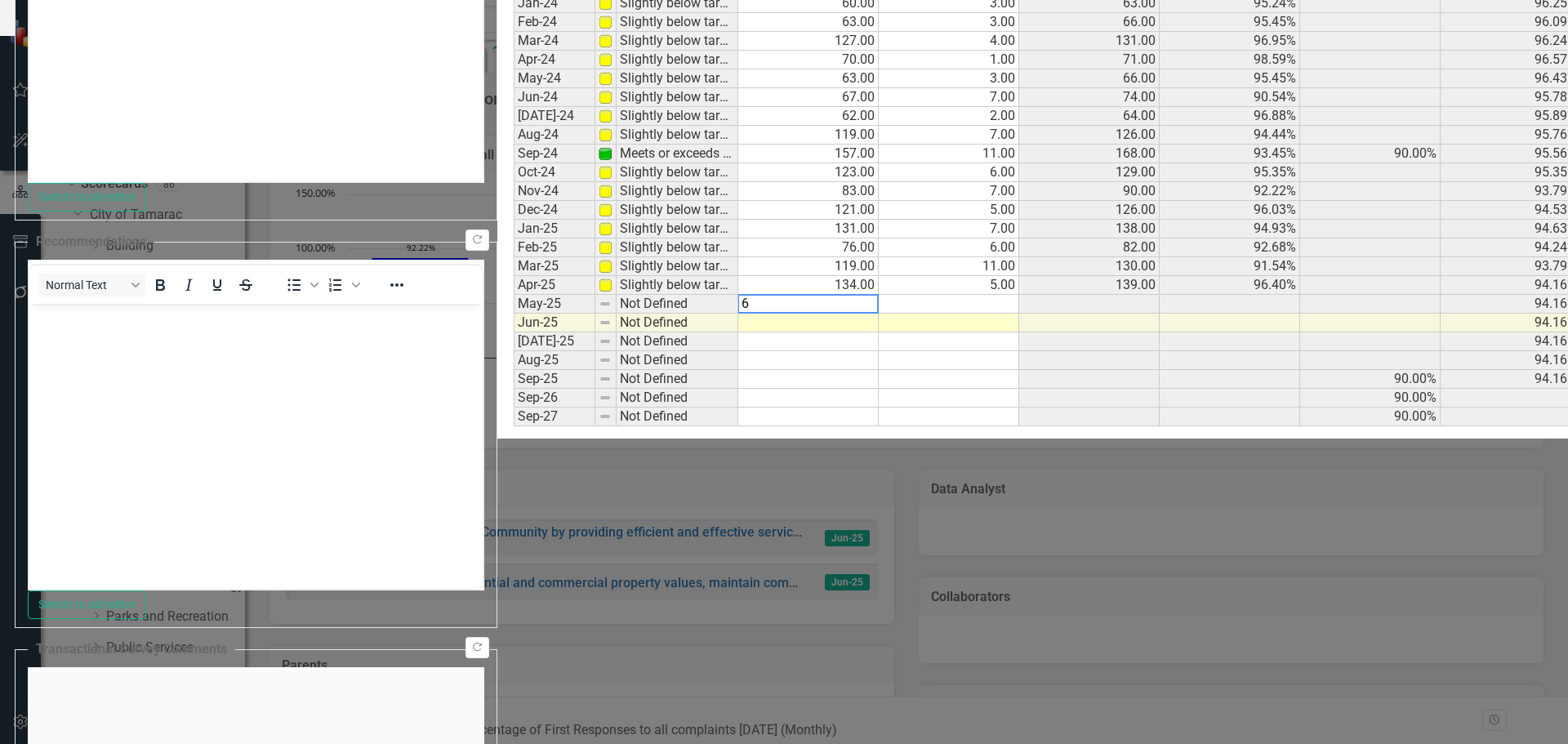 type on "63" 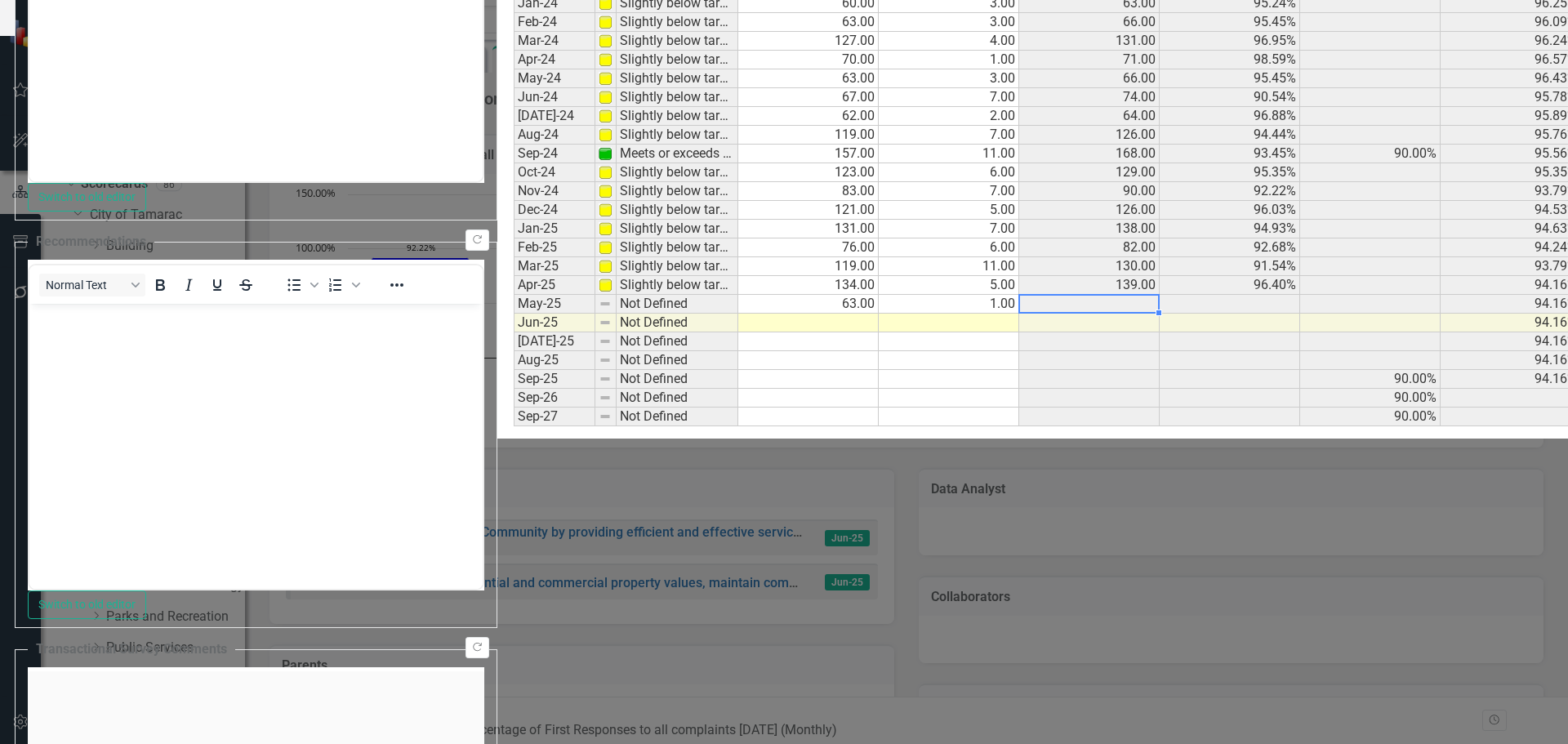 click at bounding box center (808, 323) 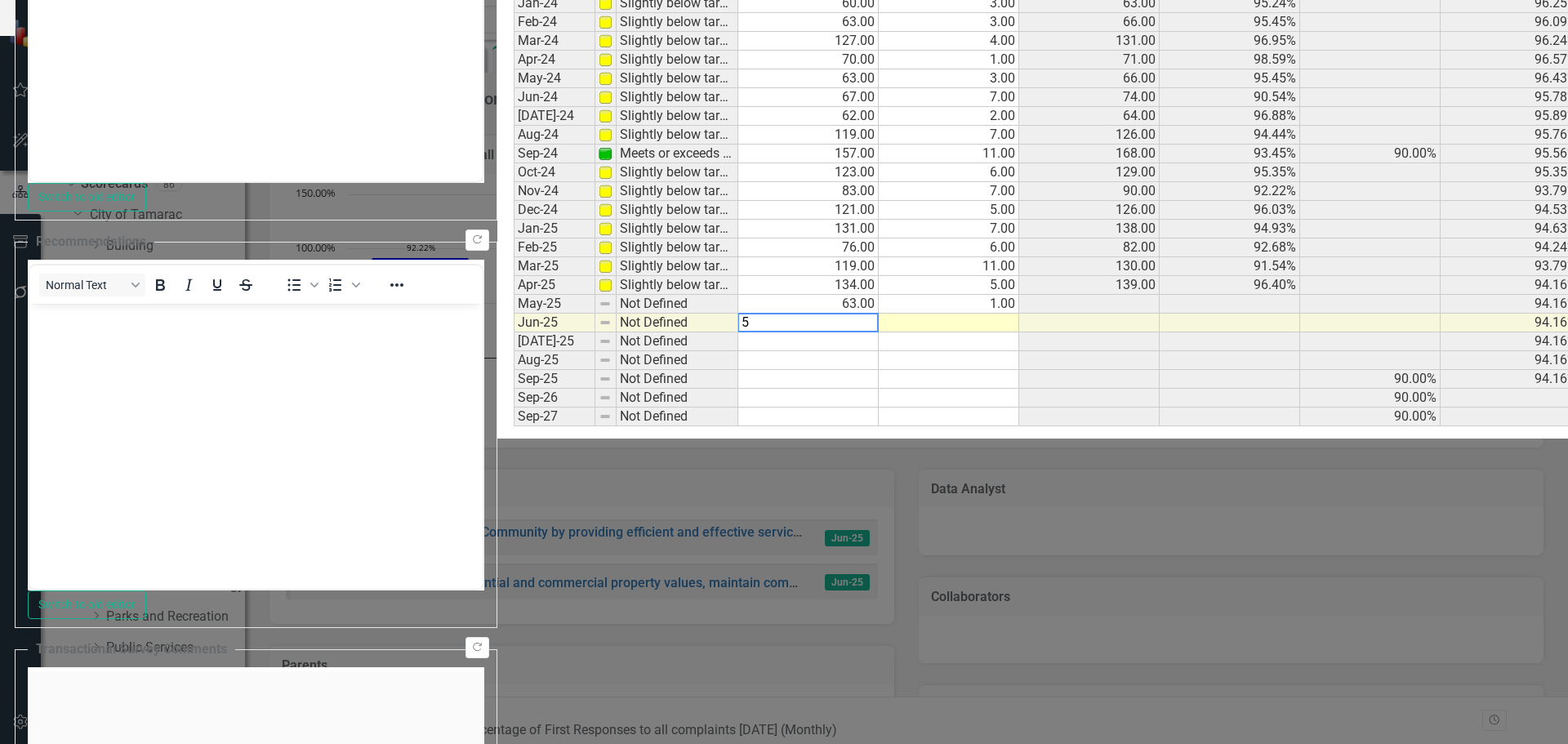 type on "58" 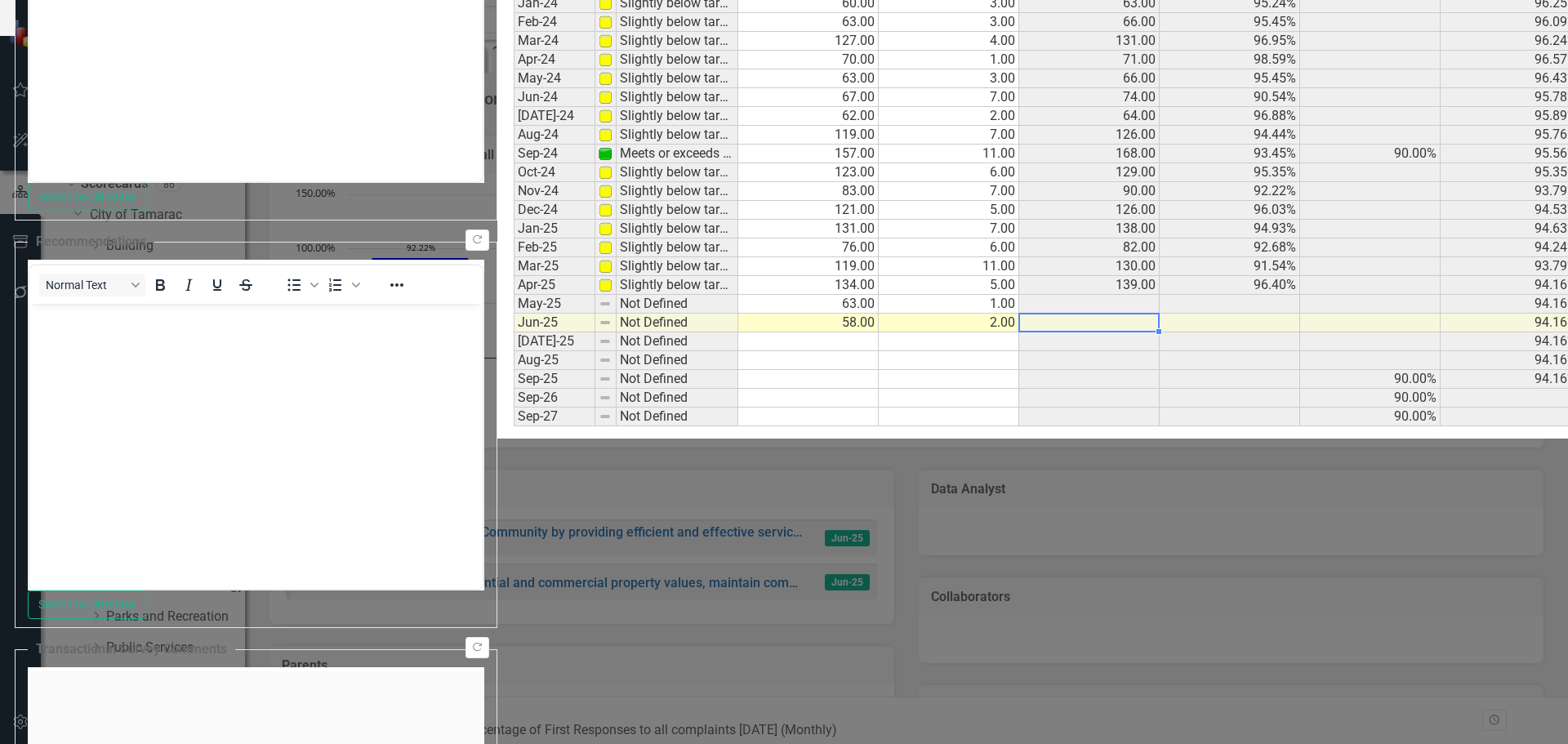 type on "2" 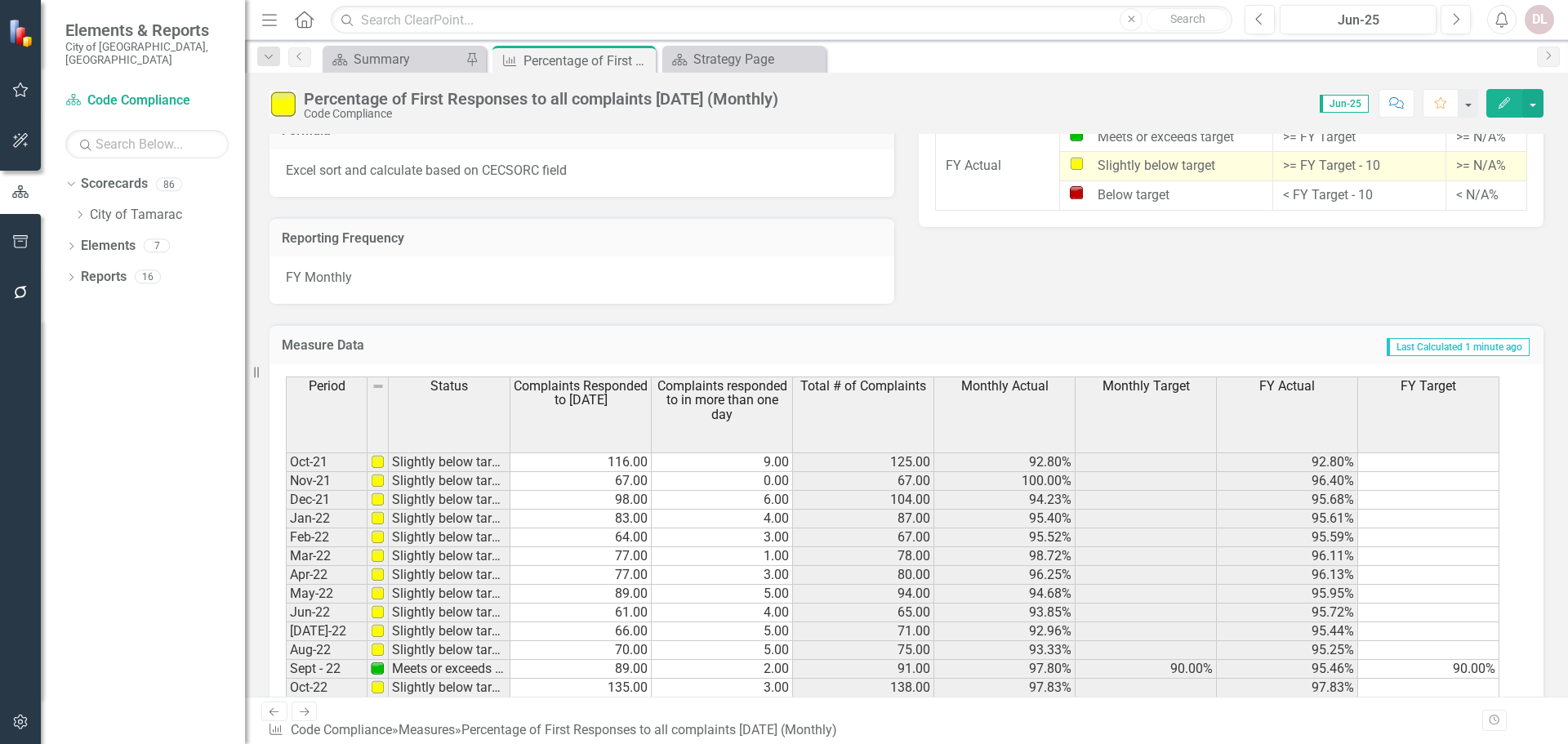 scroll, scrollTop: 1062, scrollLeft: 0, axis: vertical 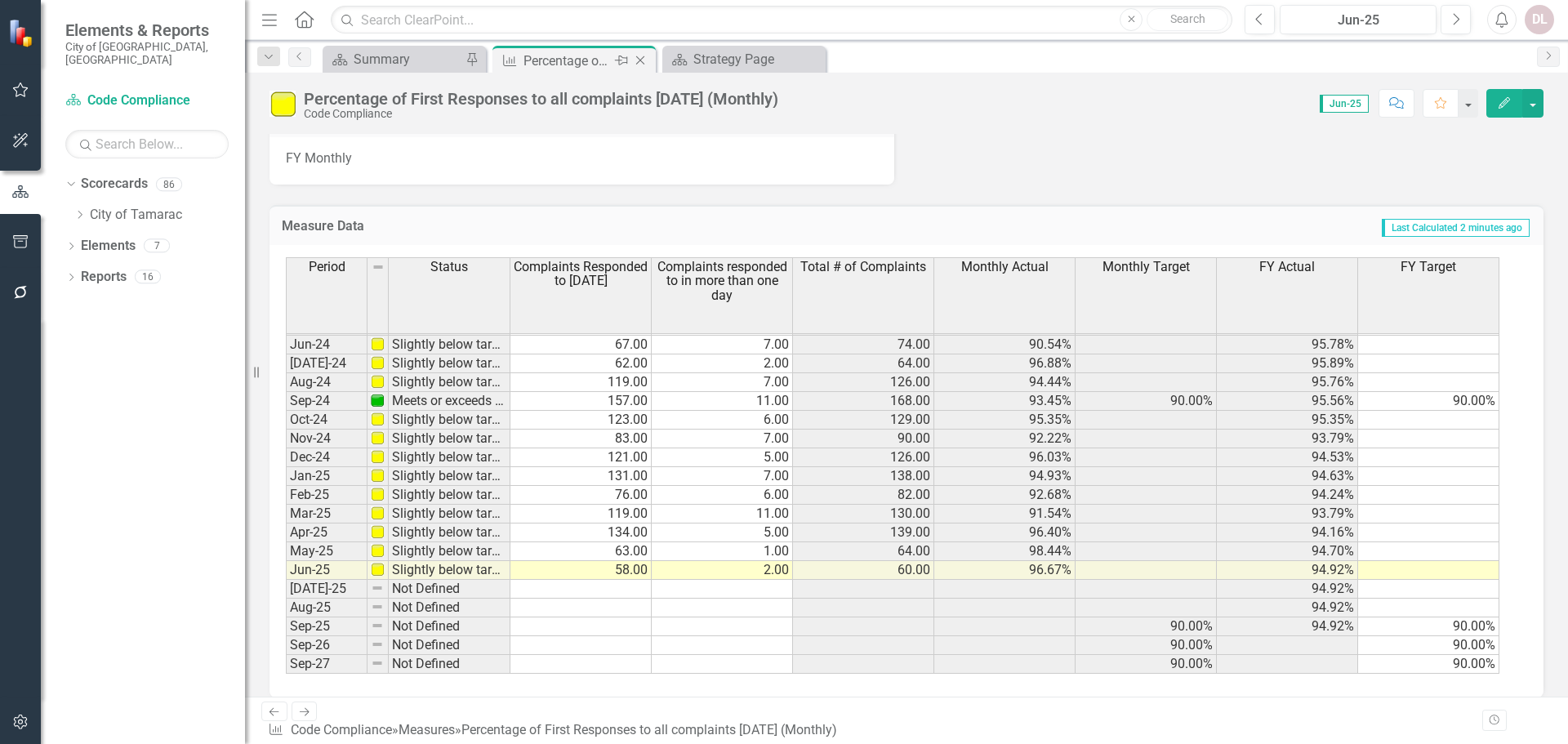 click on "Close" 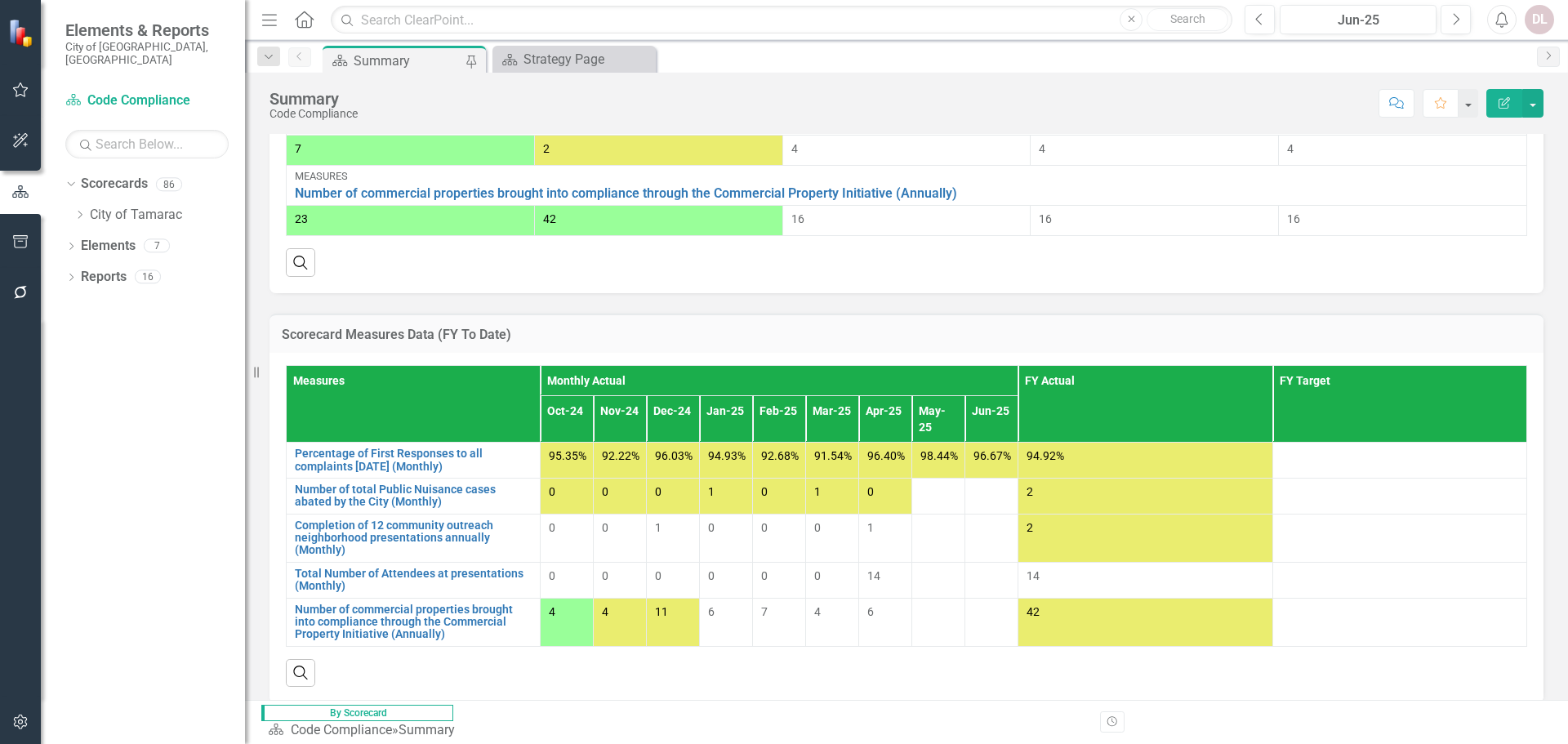 scroll, scrollTop: 1021, scrollLeft: 0, axis: vertical 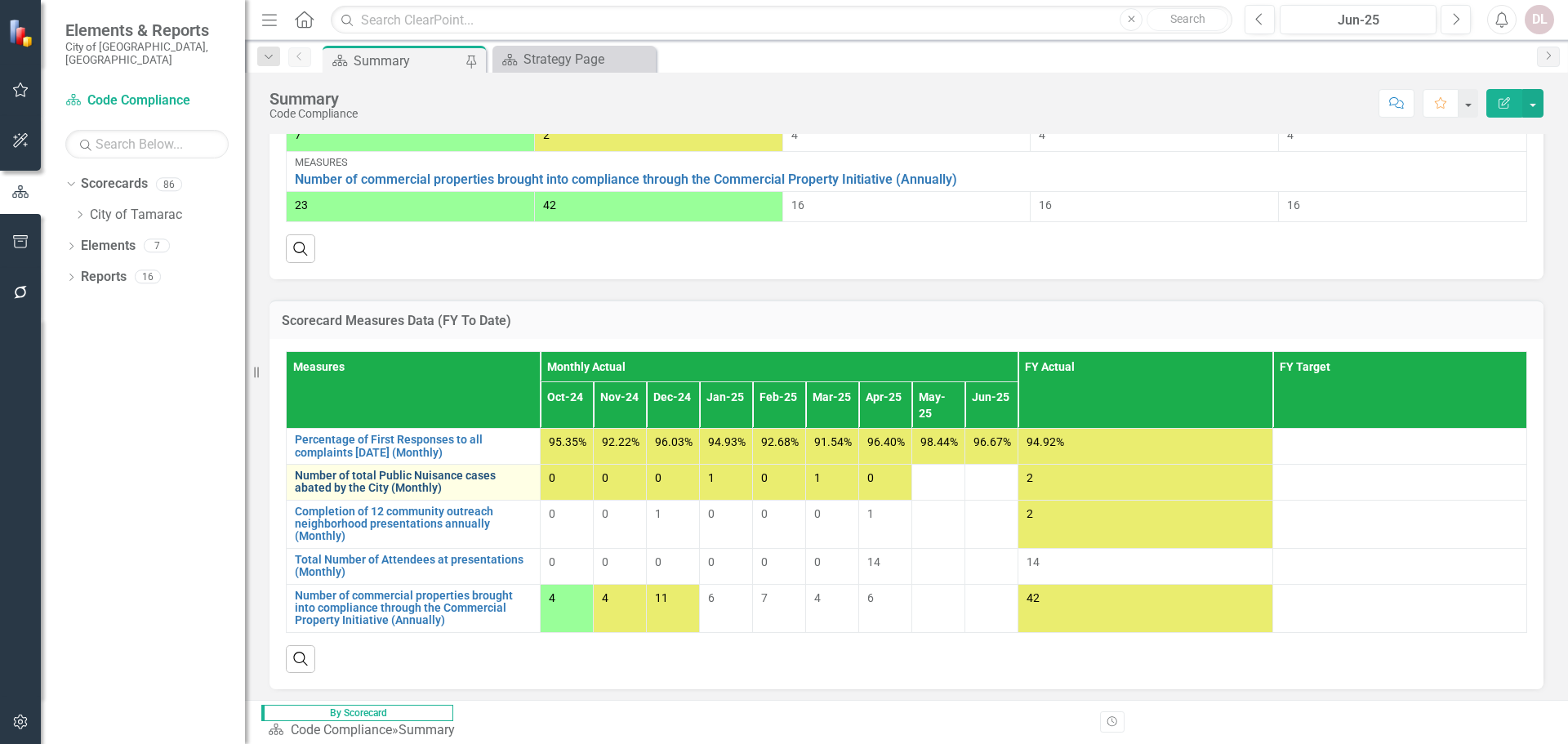 click on "Number of total Public Nuisance cases abated by the City (Monthly)" at bounding box center (413, 482) 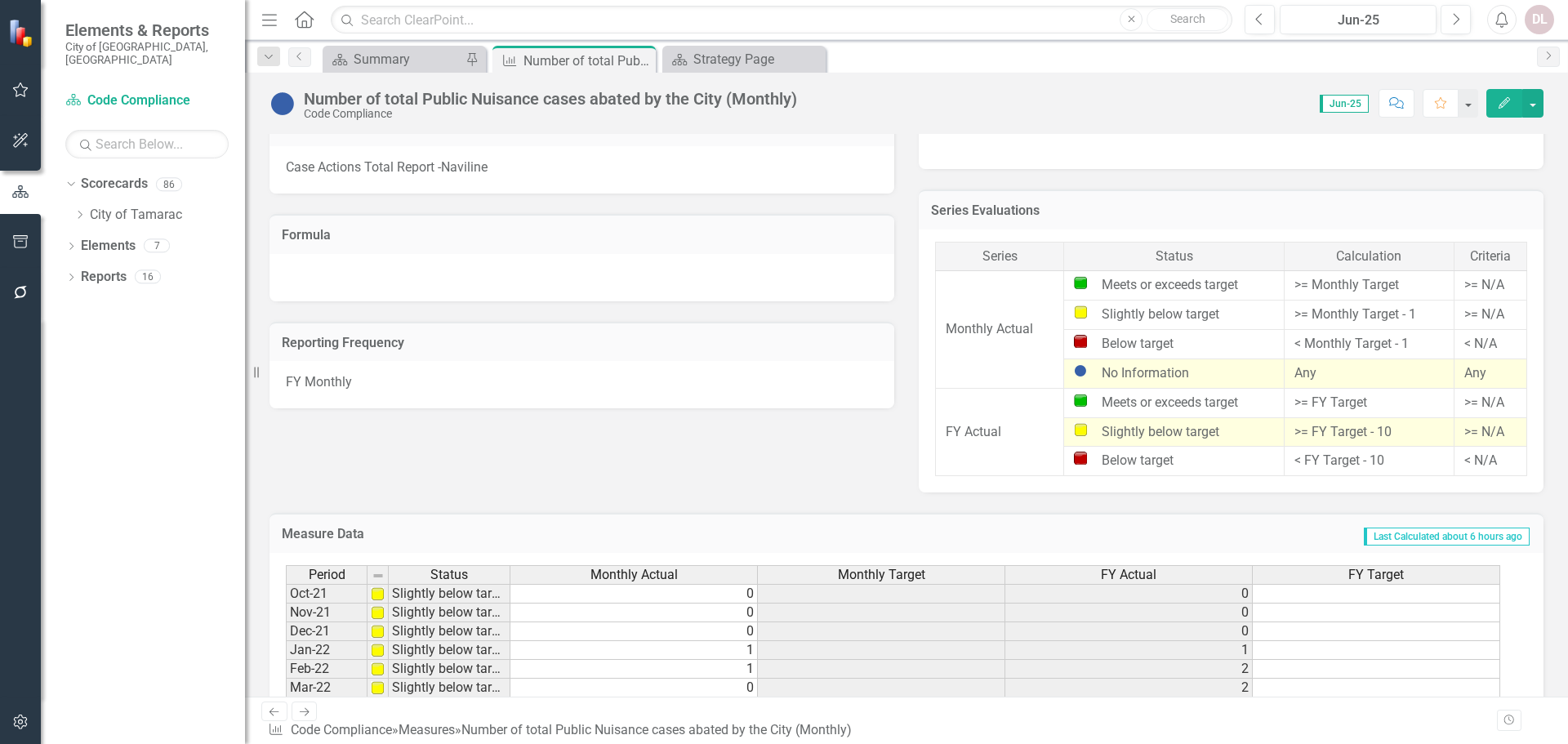 scroll, scrollTop: 1067, scrollLeft: 0, axis: vertical 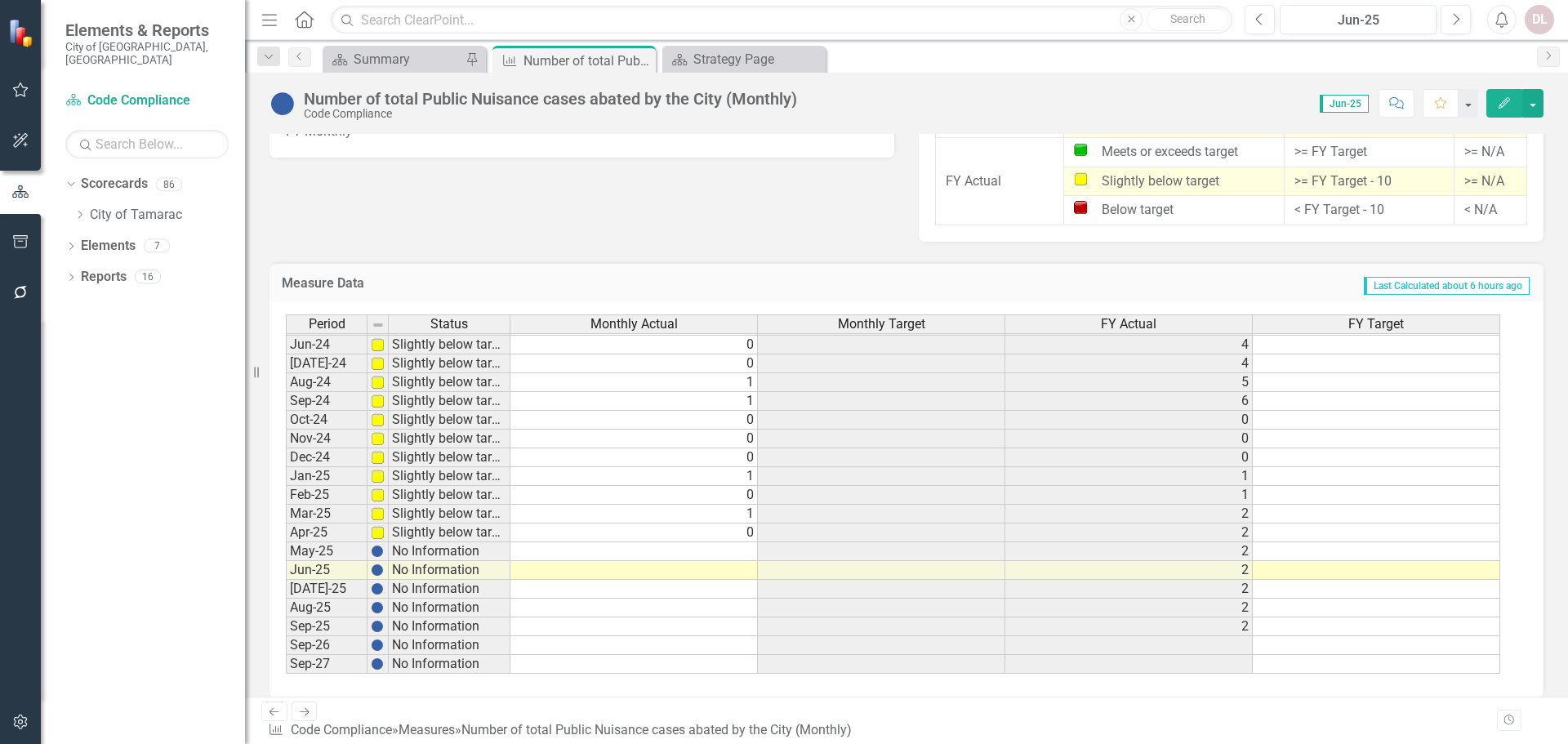 click on "Feb-23 Slightly below target 2 [DATE]-23 Slightly below target 0 [DATE]-23 Slightly below target 0 [DATE]-23 Slightly below target 1 [DATE]-23 Slightly below target 1 [DATE]-23 Slightly below target 2 [DATE]-23 Slightly below target 1 [DATE]-23 Slightly below target 3 [DATE]-23 Slightly below target 0 0 Nov-23 Slightly below target 2 [DATE]-23 Slightly below target 0 [DATE]-24 Slightly below target 2 [DATE]-24 Slightly below target 0 [DATE]-24 Slightly below target 0 [DATE]-24 Slightly below target 0 [DATE]-24 Slightly below target 0 [DATE]-24 Slightly below target 0 [DATE]-24 Slightly below target 0 [DATE]-24 Slightly below target 1 [DATE]-24 Slightly below target 1 [DATE]-24 Slightly below target 0 0 Nov-24 Slightly below target 0 0 Dec-24 Slightly below target 0 0 Jan-25 Slightly below target 1 [DATE]-25 Slightly below target 0 [DATE]-25 Slightly below target 1 [DATE]-25 Slightly below target 0 [DATE]-25 No Information [DATE]-25 No Information [DATE]-25 No Information [DATE]-25 No Information [DATE]-25 No Information [DATE]-26" at bounding box center (893, 354) 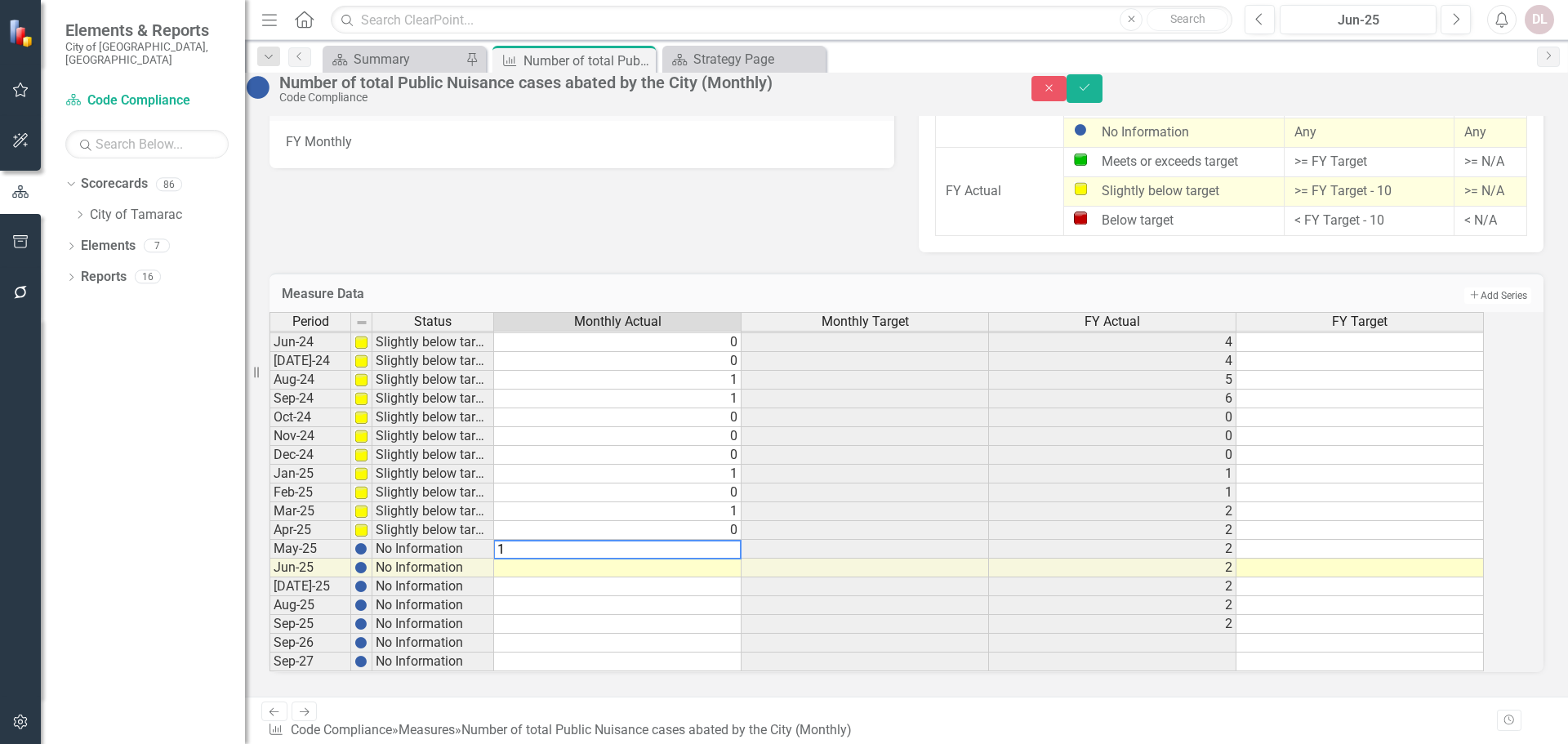 click at bounding box center [617, 568] 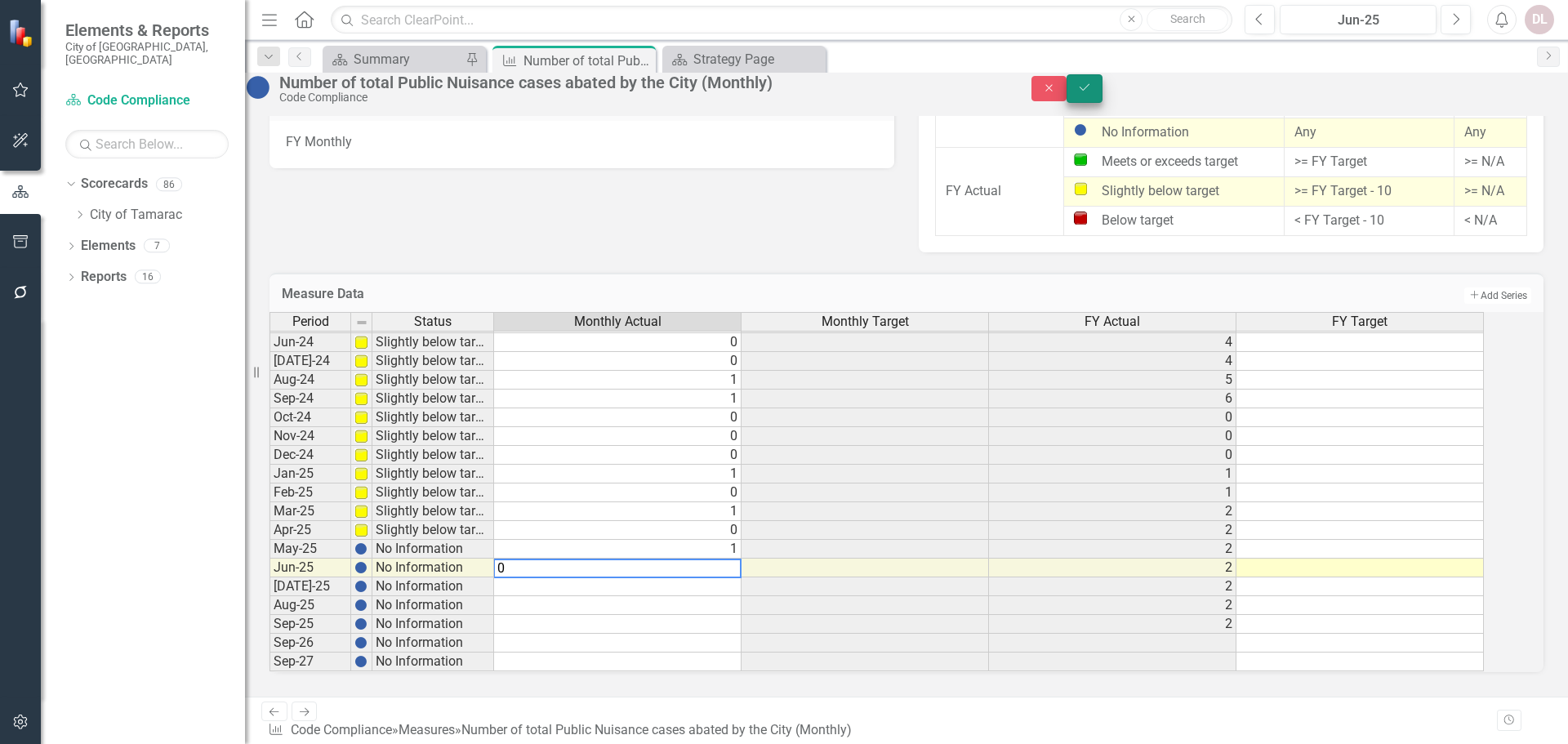 type on "0" 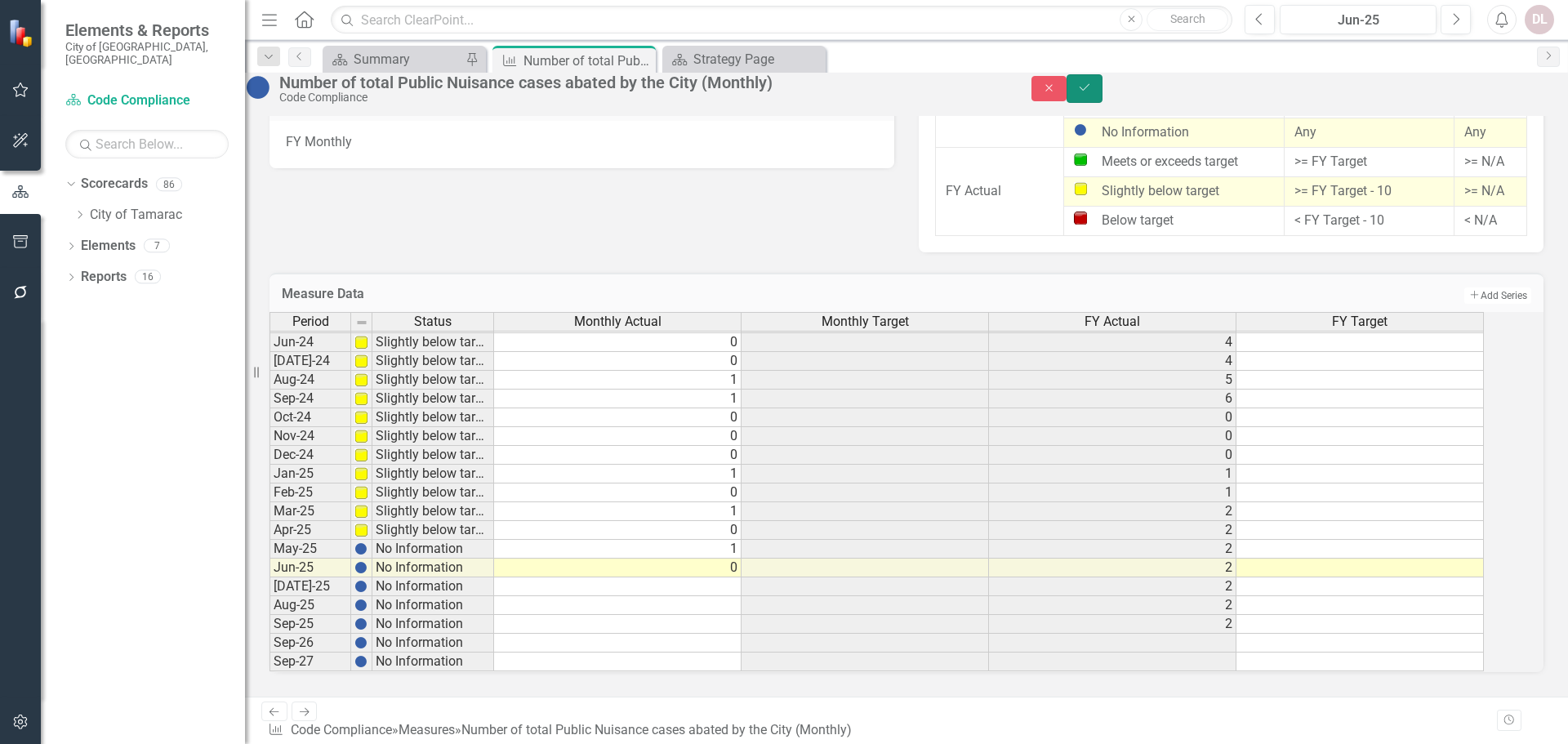 click 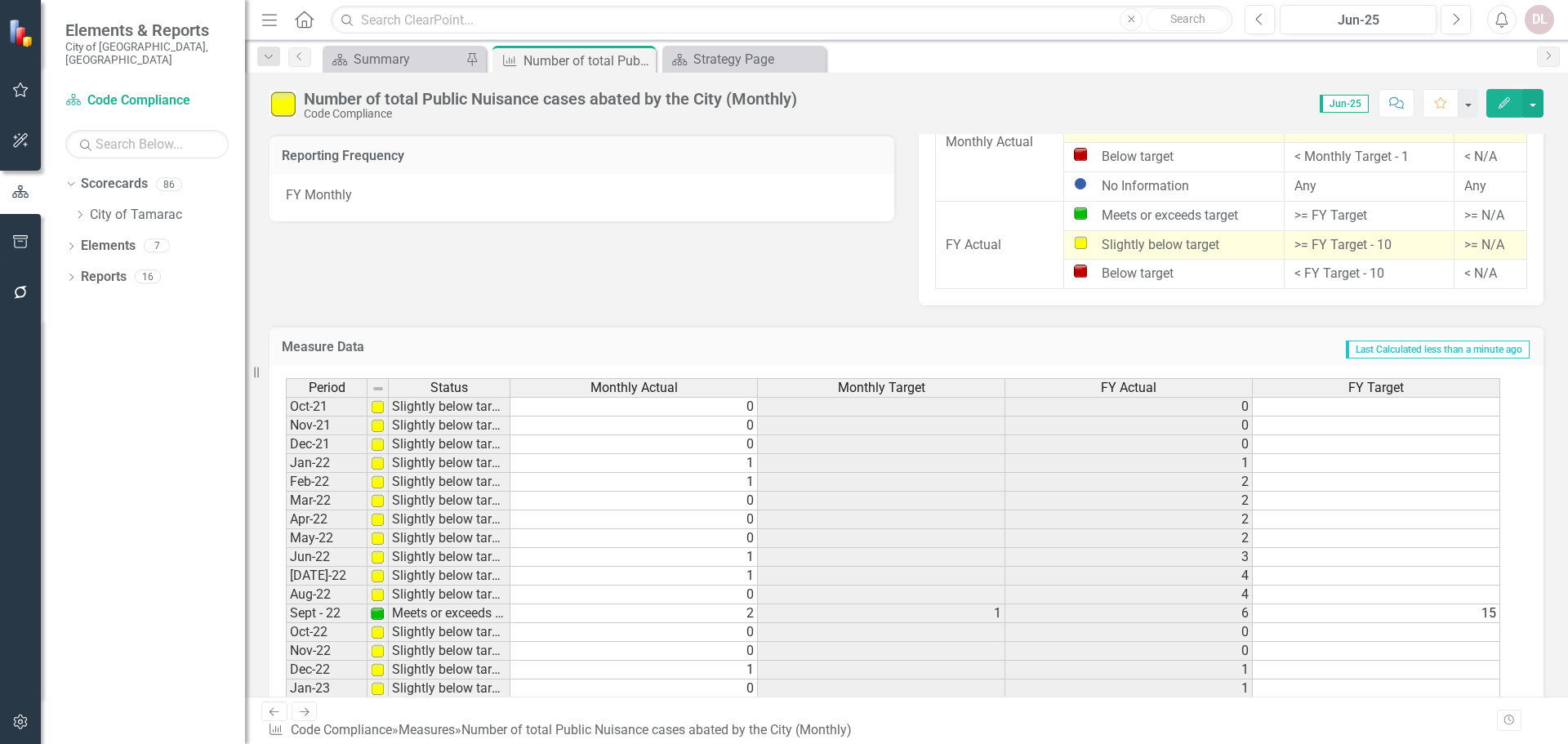 scroll, scrollTop: 1067, scrollLeft: 0, axis: vertical 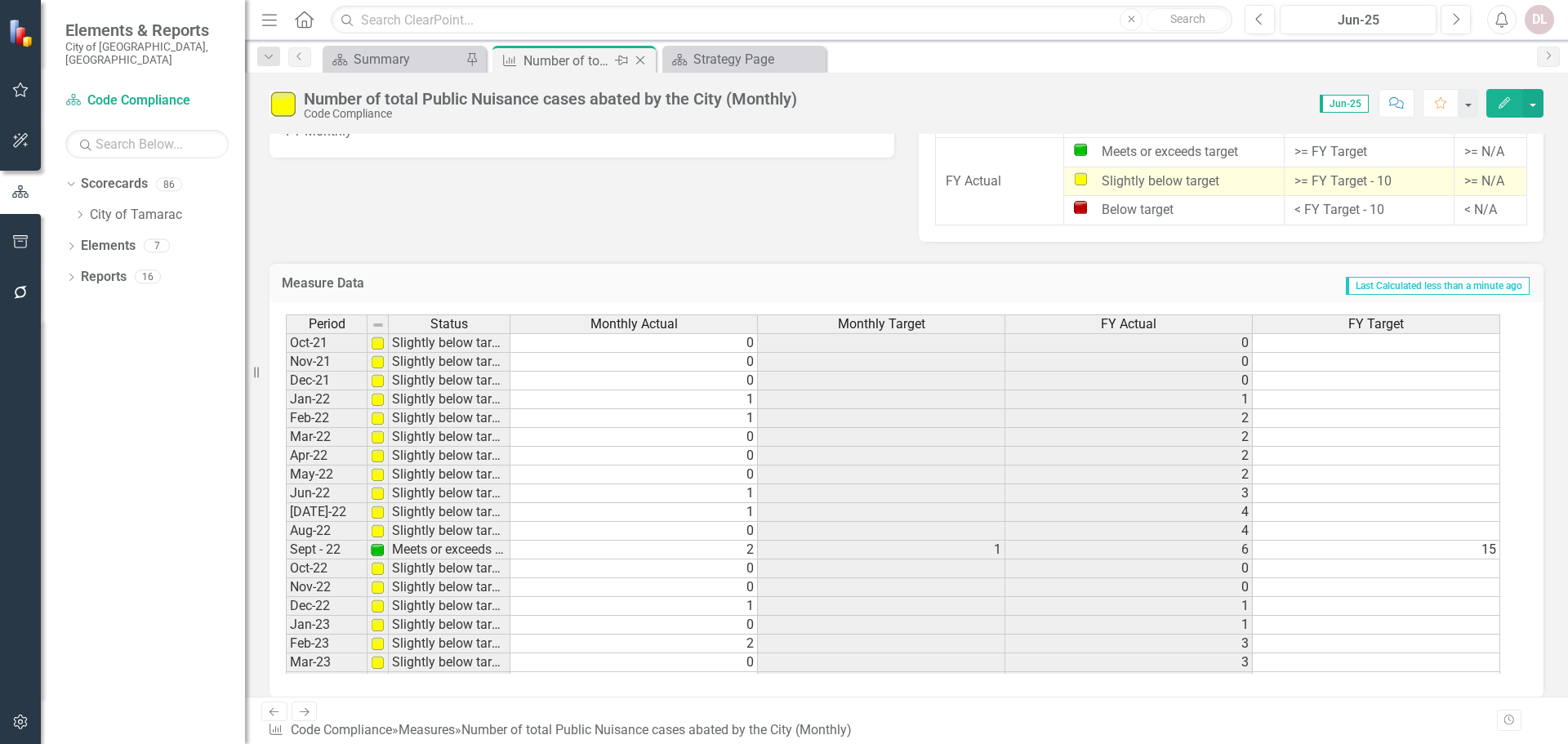 click on "Close" 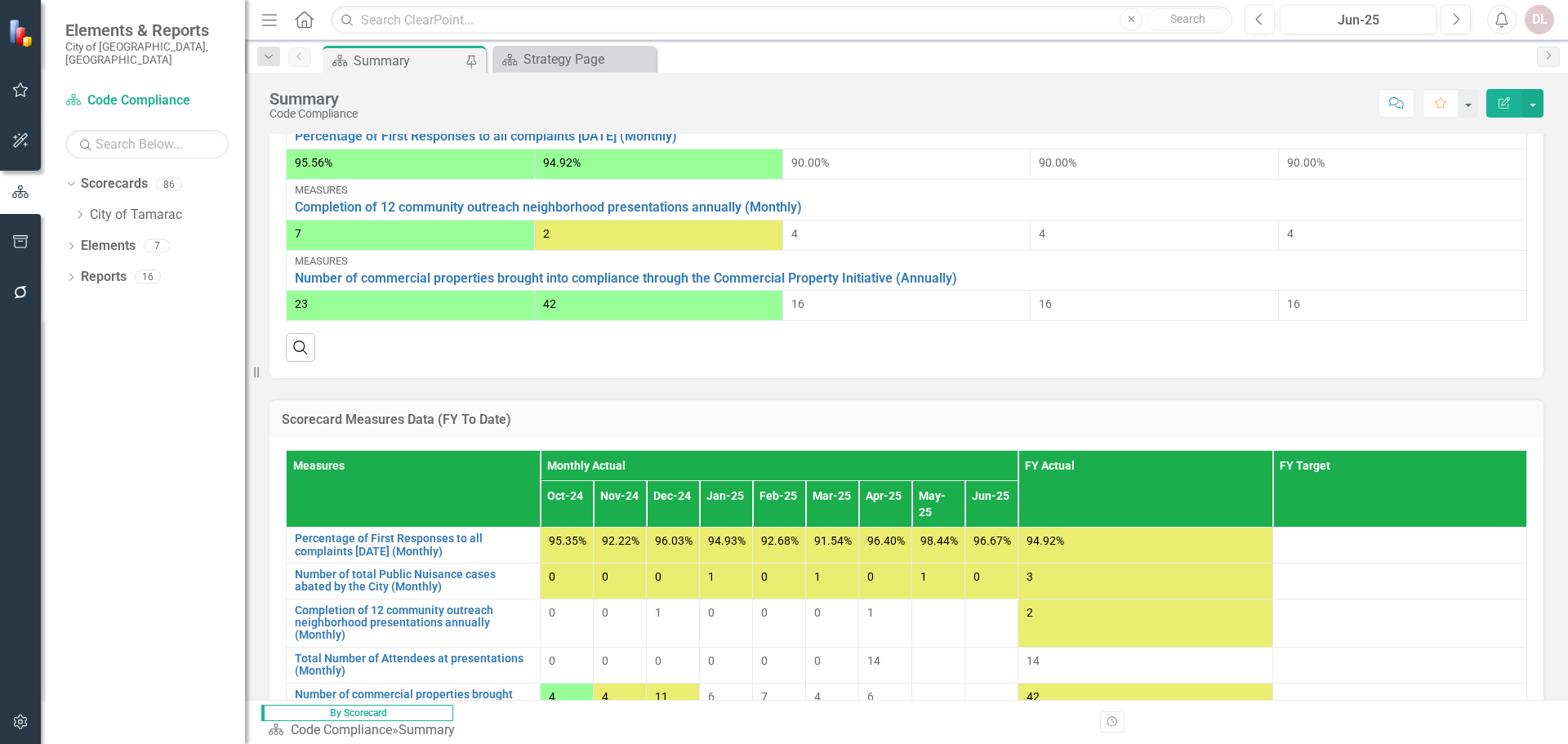 scroll, scrollTop: 1021, scrollLeft: 0, axis: vertical 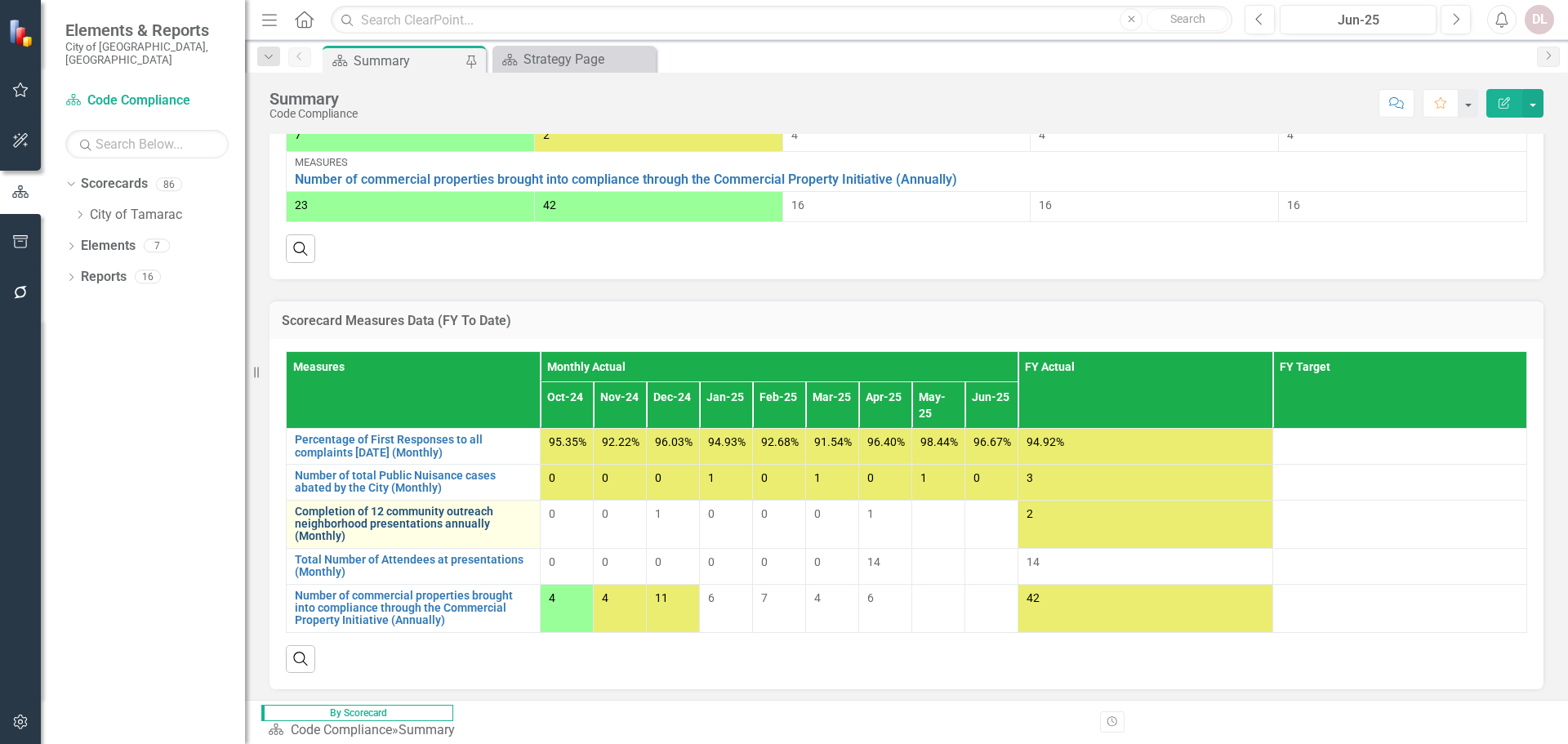 click on "Completion of 12 community outreach neighborhood presentations annually (Monthly)" at bounding box center [413, 524] 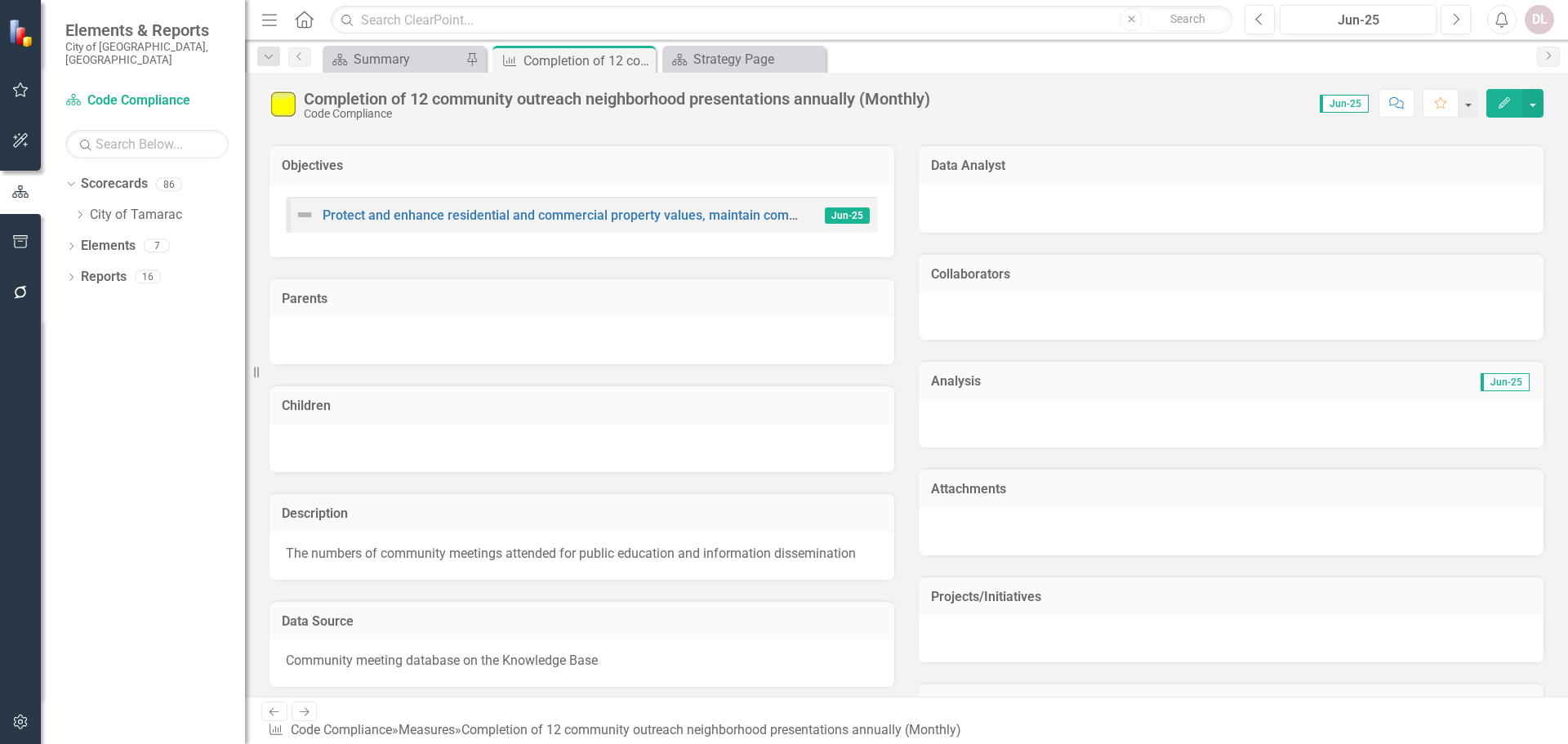 scroll, scrollTop: 1225, scrollLeft: 0, axis: vertical 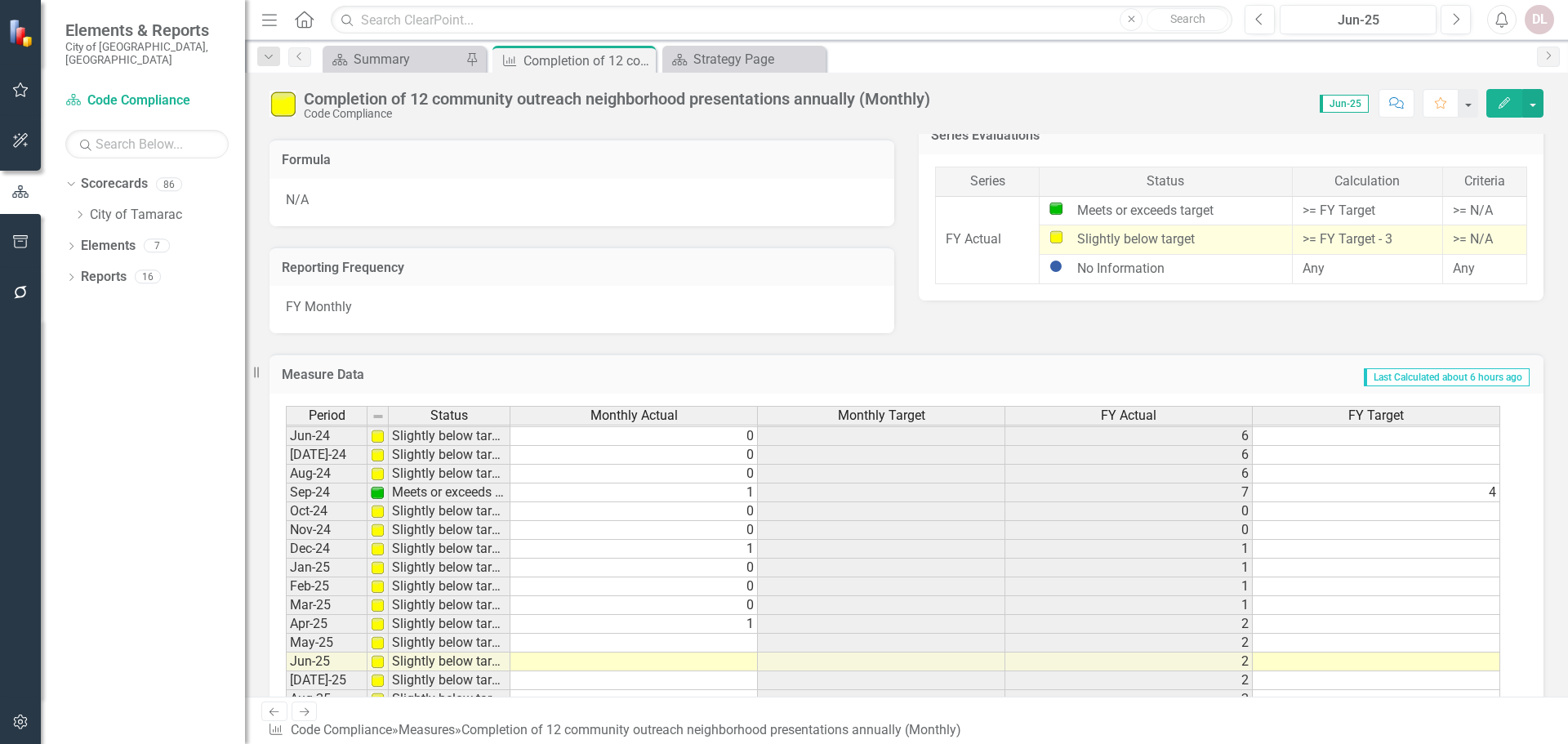 click on "Jan-23 Slightly below target 0 0 Feb-23 Slightly below target 0 0 Mar-23 Slightly below target 1 [DATE]-23 Slightly below target 0 [DATE]-23 Slightly below target 1 [DATE]-23 Slightly below target 0 [DATE]-23 Slightly below target 0 [DATE]-23 Slightly below target 0 [DATE]-23 Slightly below target 0 2 [DATE]-23 Slightly below target 0 0 Nov-23 Slightly below target 0 0 Dec-23 Slightly below target 0 0 Jan-24 Slightly below target 0 0 Feb-24 Slightly below target 0 0 Mar-24 Slightly below target 1 [DATE]-24 Slightly below target 1 [DATE]-24 Slightly below target 4 [DATE]-24 Slightly below target 0 [DATE]-24 Slightly below target 0 [DATE]-24 Slightly below target 0 [DATE]-24 Meets or exceeds target 1 7 [DATE]-24 Slightly below target 0 0 Nov-24 Slightly below target 0 0 Dec-24 Slightly below target 1 [DATE]-25 Slightly below target 0 [DATE]-25 Slightly below target 0 [DATE]-25 Slightly below target 0 [DATE]-25 Slightly below target 1 [DATE]-25 Slightly below target [DATE]-25 Slightly below target [DATE]-25 Slightly below target 2 2" at bounding box center [893, 436] 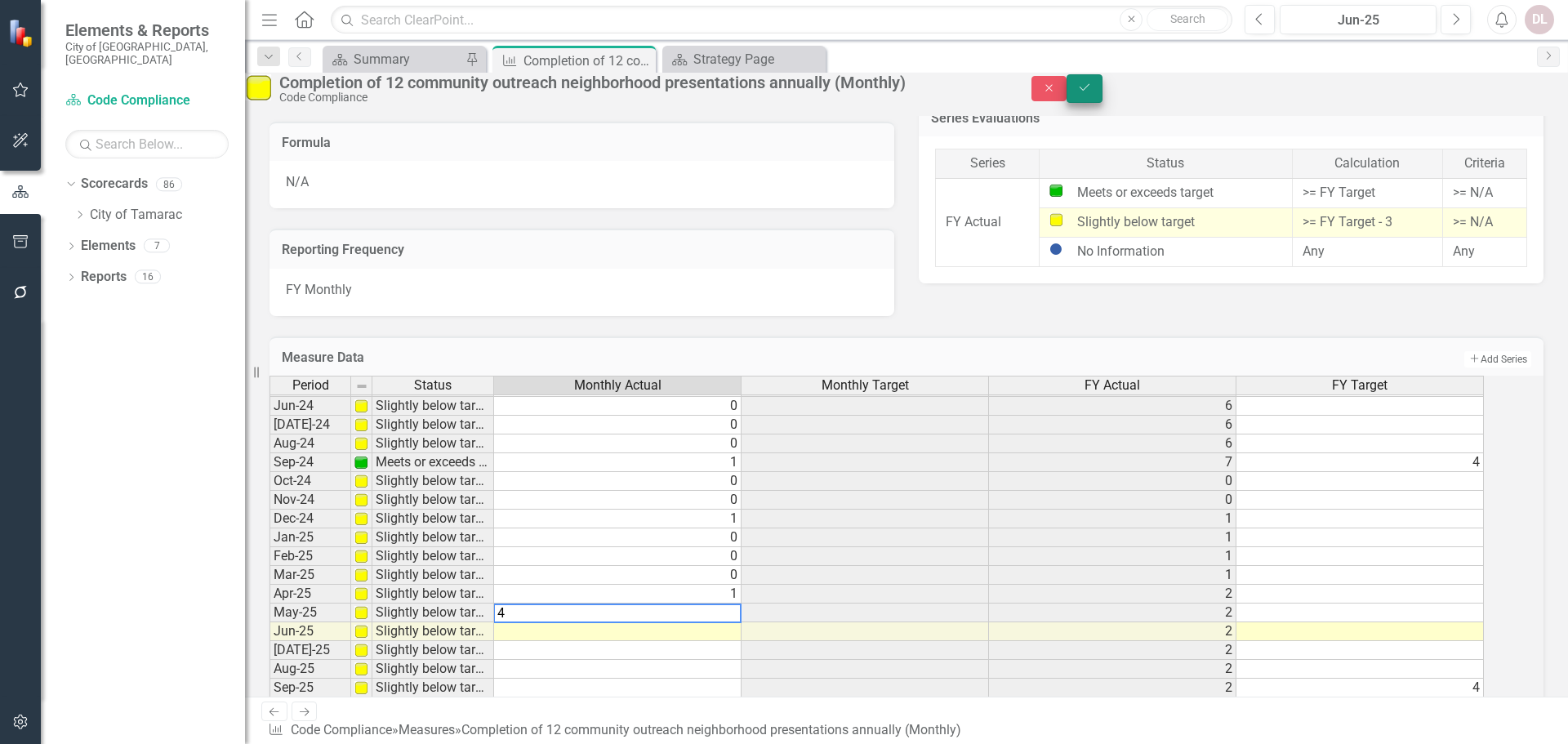 type on "4" 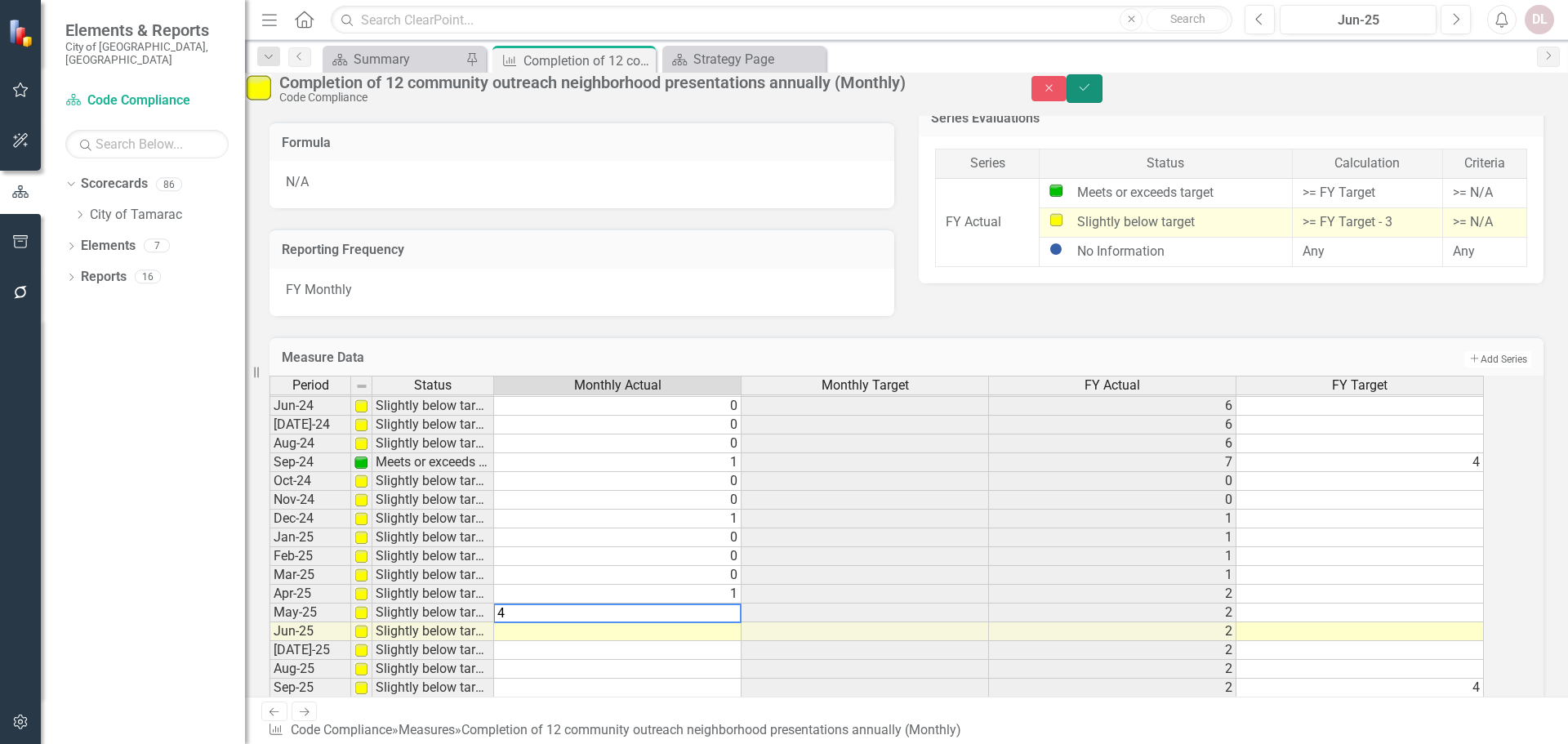 click on "Save" at bounding box center (1085, 88) 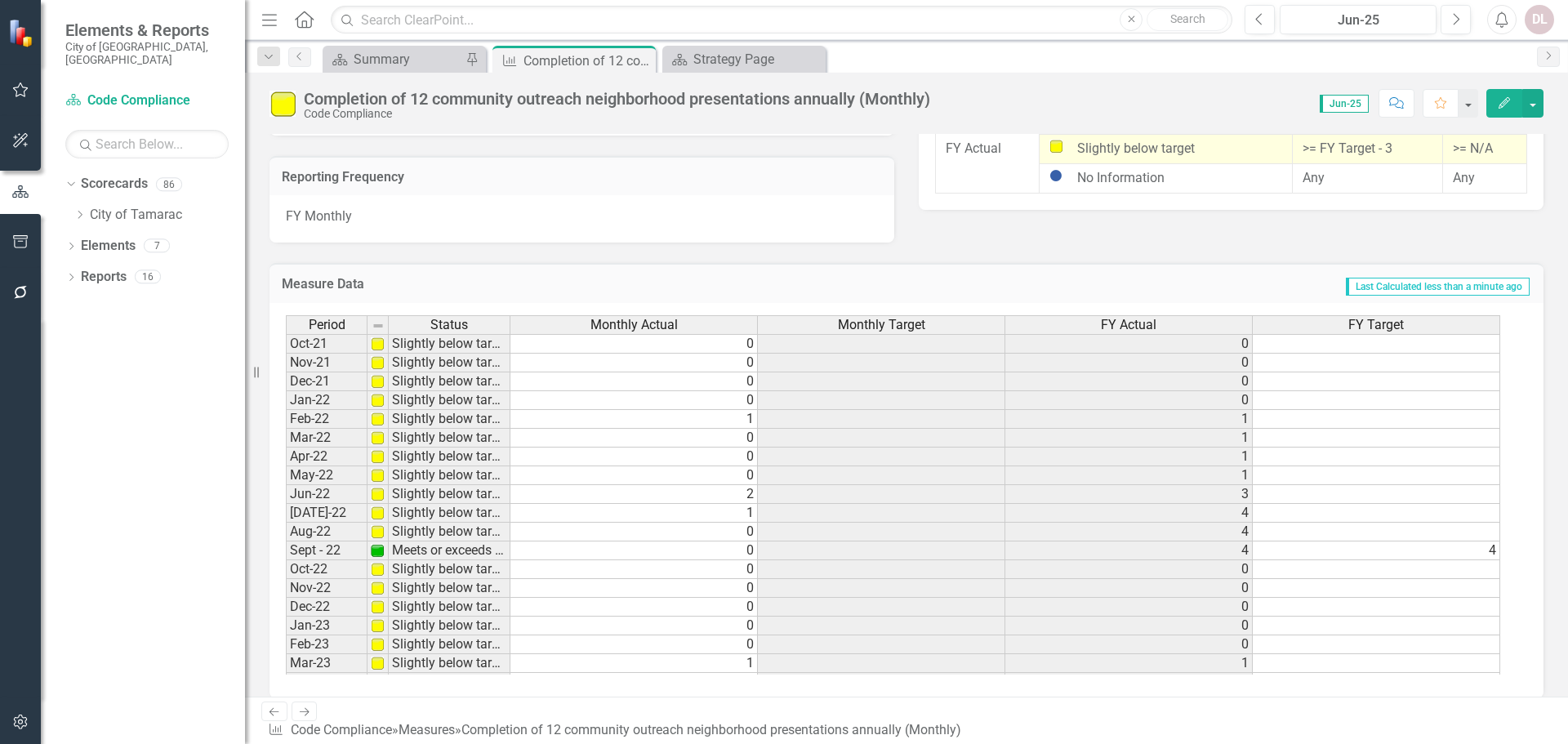 scroll, scrollTop: 1316, scrollLeft: 0, axis: vertical 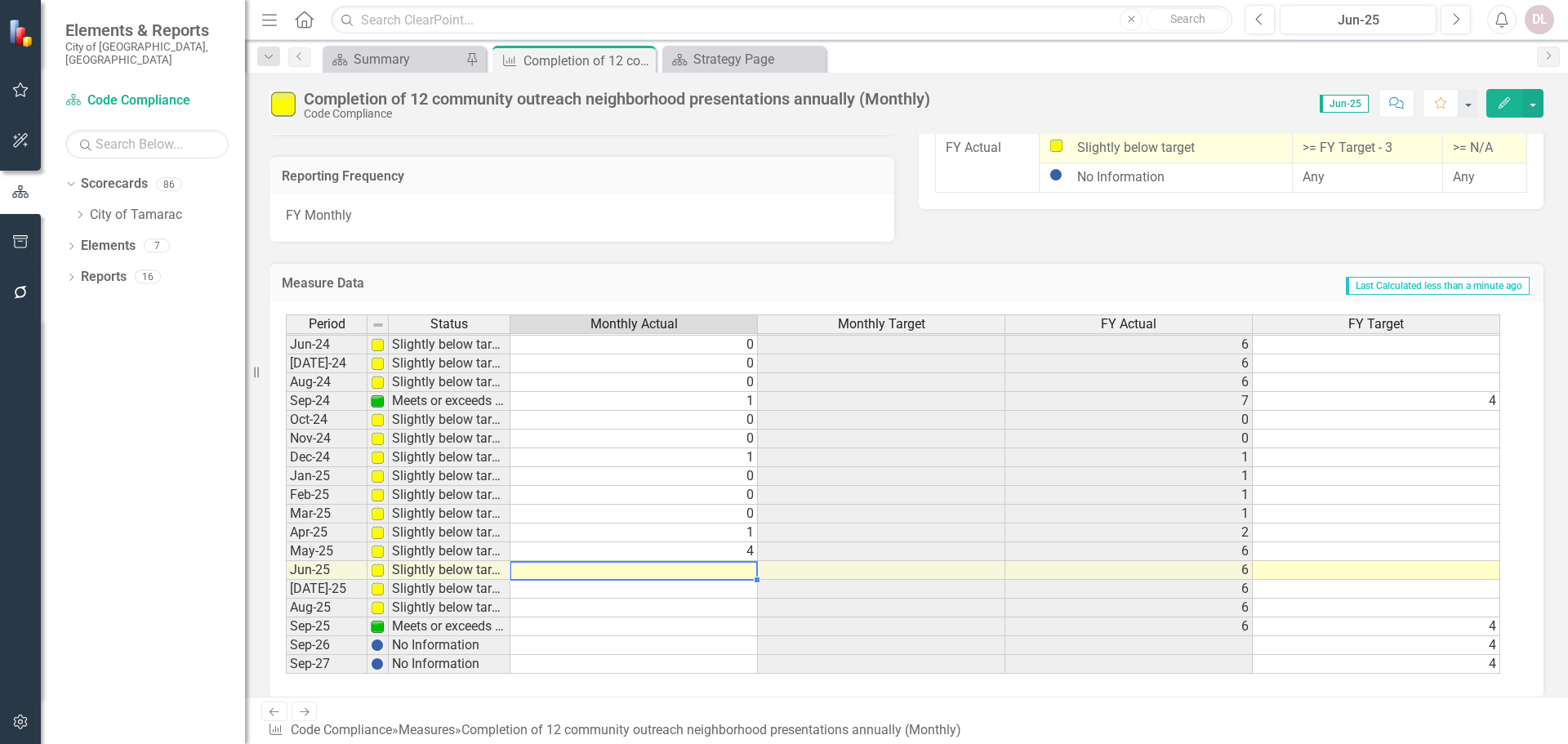 click on "May-23 Slightly below target 1 [DATE]-23 Slightly below target 0 [DATE]-23 Slightly below target 0 [DATE]-23 Slightly below target 0 [DATE]-23 Slightly below target 0 2 [DATE]-23 Slightly below target 0 0 Nov-23 Slightly below target 0 0 Dec-23 Slightly below target 0 0 Jan-24 Slightly below target 0 0 Feb-24 Slightly below target 0 0 Mar-24 Slightly below target 1 [DATE]-24 Slightly below target 1 [DATE]-24 Slightly below target 4 [DATE]-24 Slightly below target 0 [DATE]-24 Slightly below target 0 [DATE]-24 Slightly below target 0 [DATE]-24 Meets or exceeds target 1 7 [DATE]-24 Slightly below target 0 0 Nov-24 Slightly below target 0 0 Dec-24 Slightly below target 1 [DATE]-25 Slightly below target 0 [DATE]-25 Slightly below target 0 [DATE]-25 Slightly below target 0 [DATE]-25 Slightly below target 1 [DATE]-25 Slightly below target 4 [DATE]-25 Slightly below target [DATE]-25 Slightly below target [DATE]-25 Slightly below target [DATE]-25 Meets or exceeds target 6 [DATE]-26 No Information [DATE]-27 No Information 4" at bounding box center (893, 382) 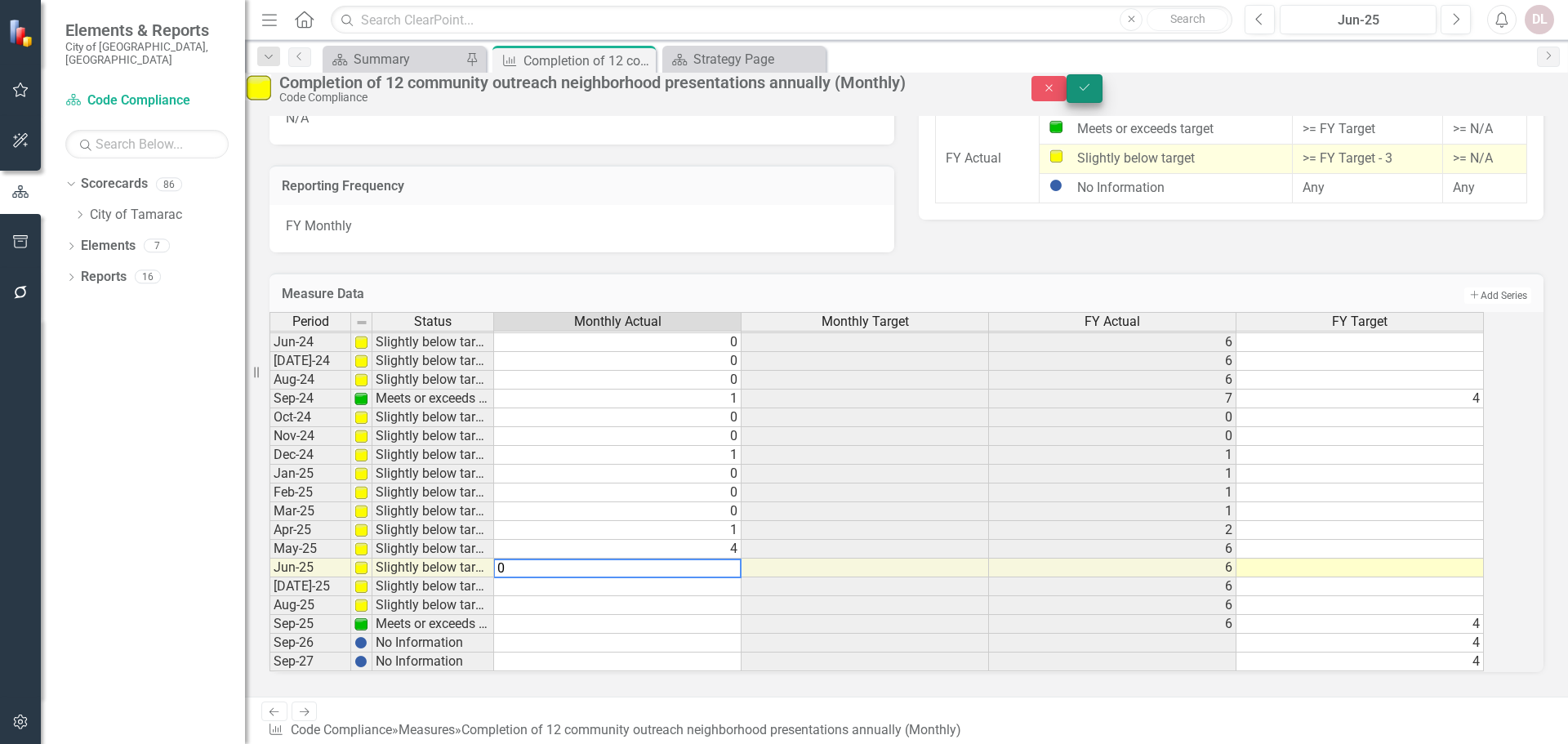 type on "0" 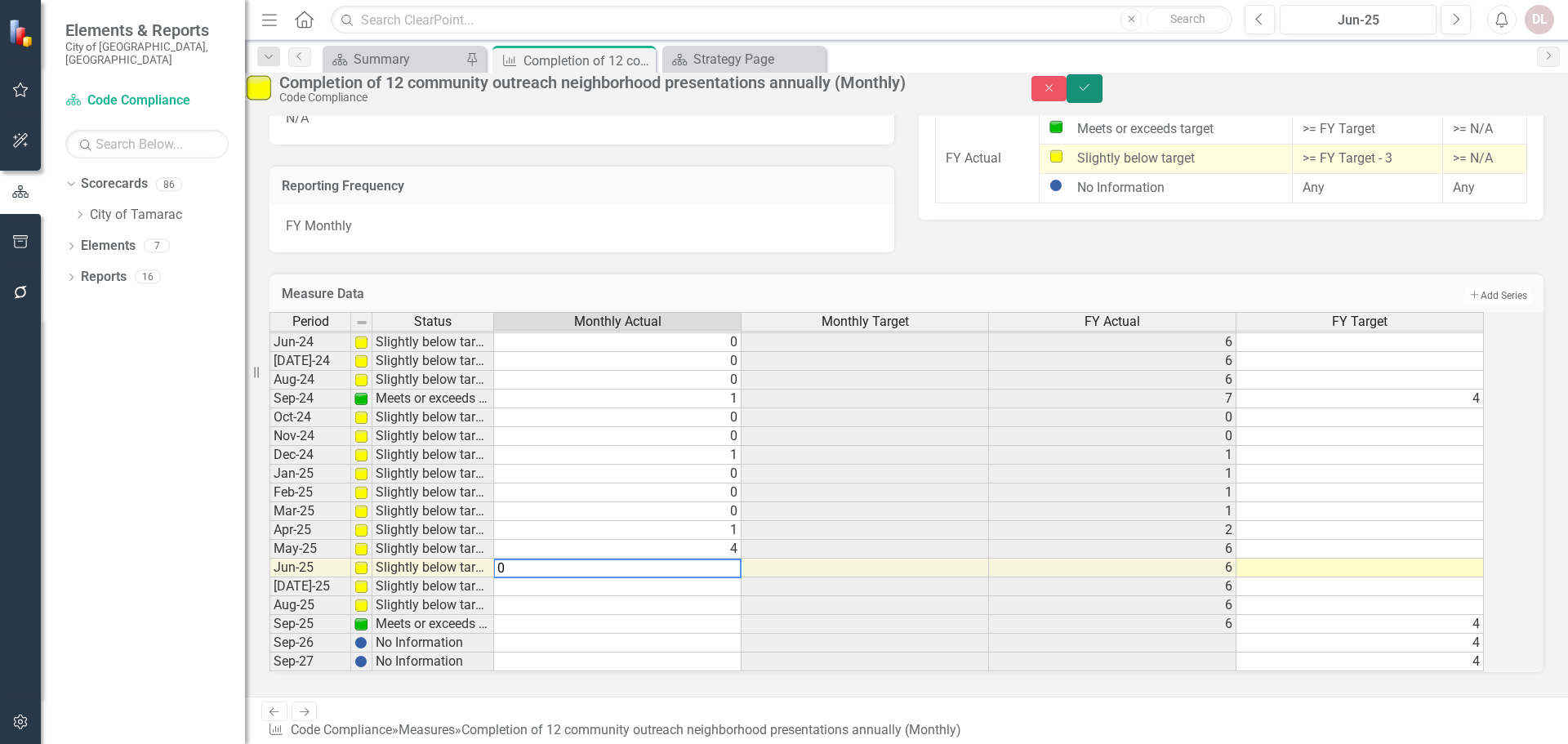 click on "Save" 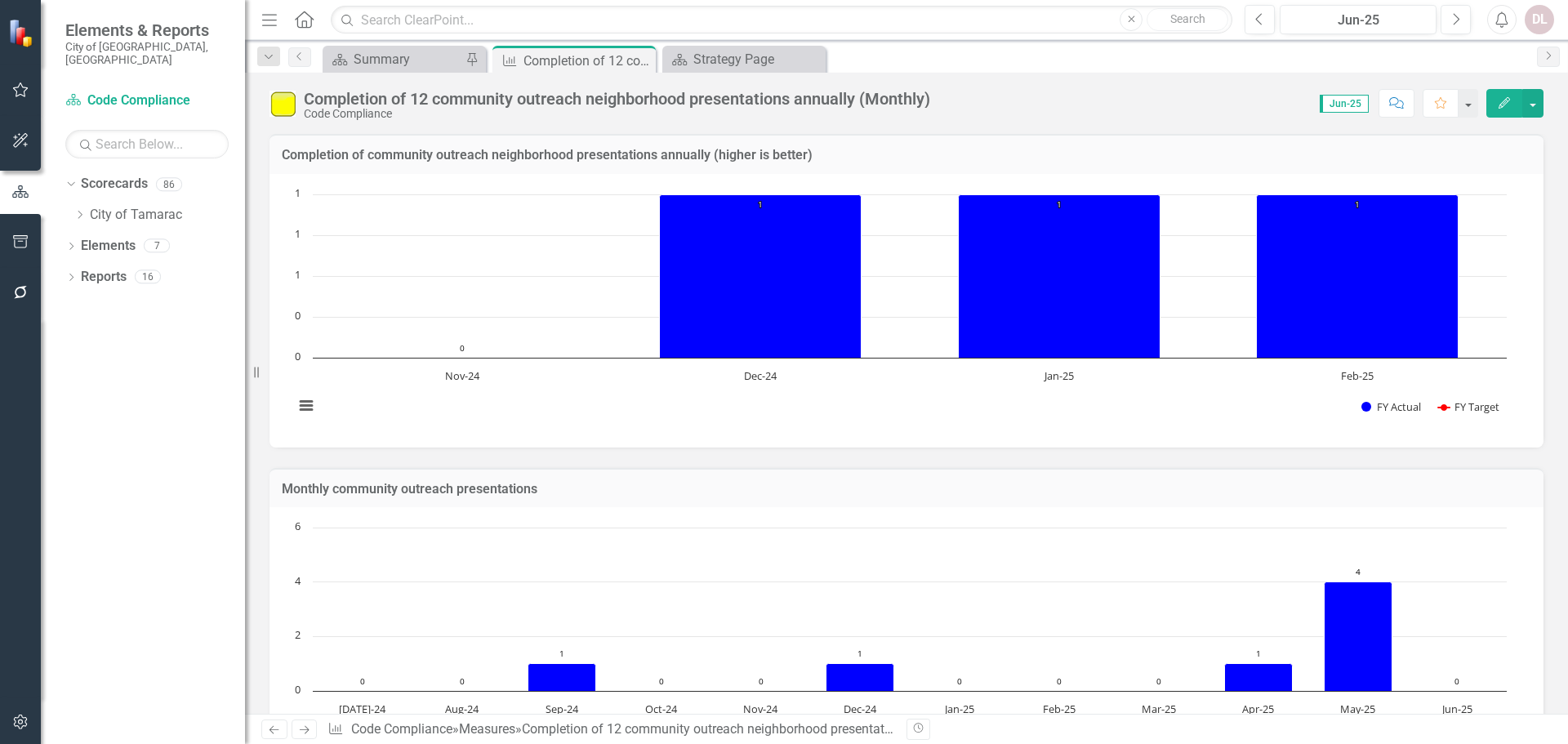 scroll, scrollTop: 0, scrollLeft: 0, axis: both 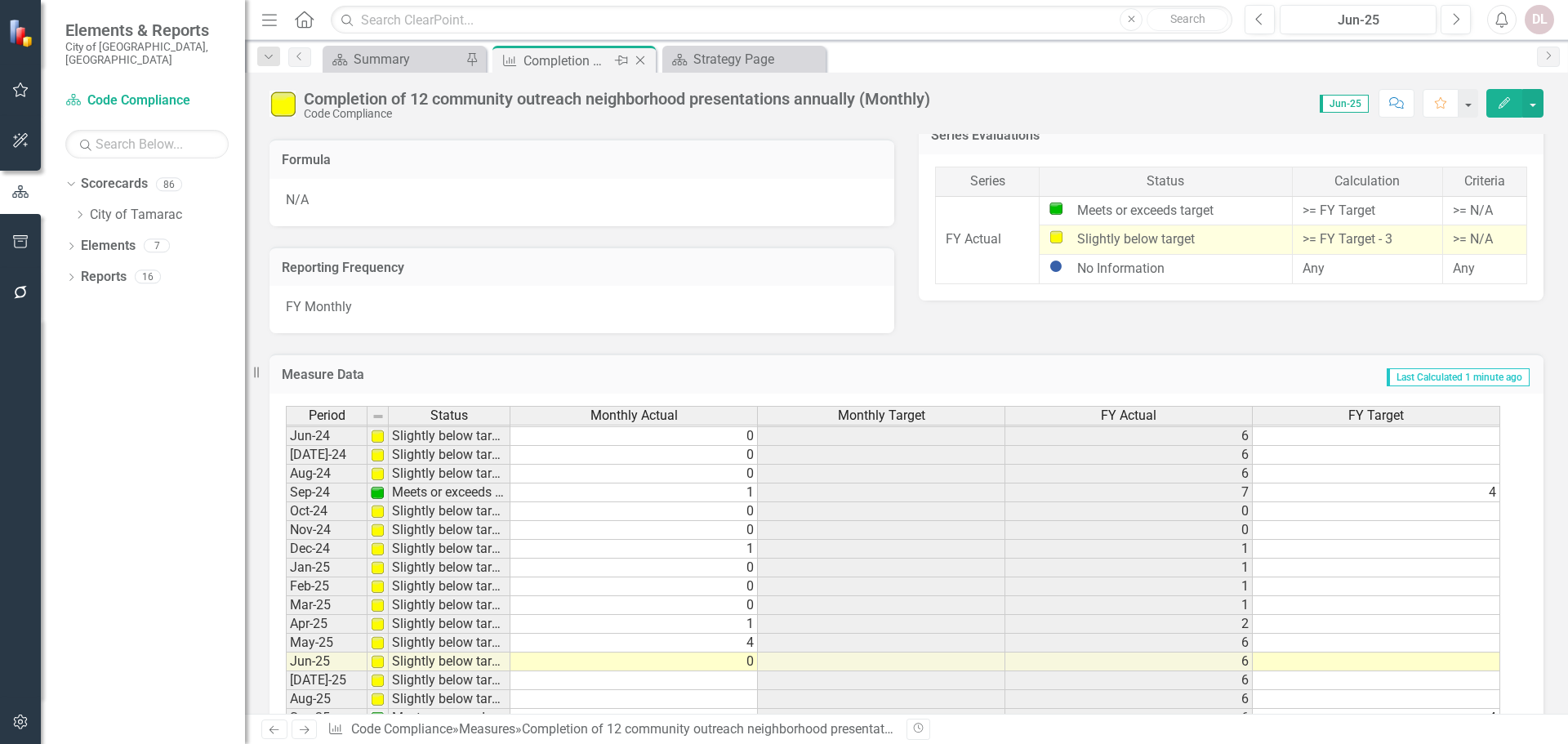 click on "Close" 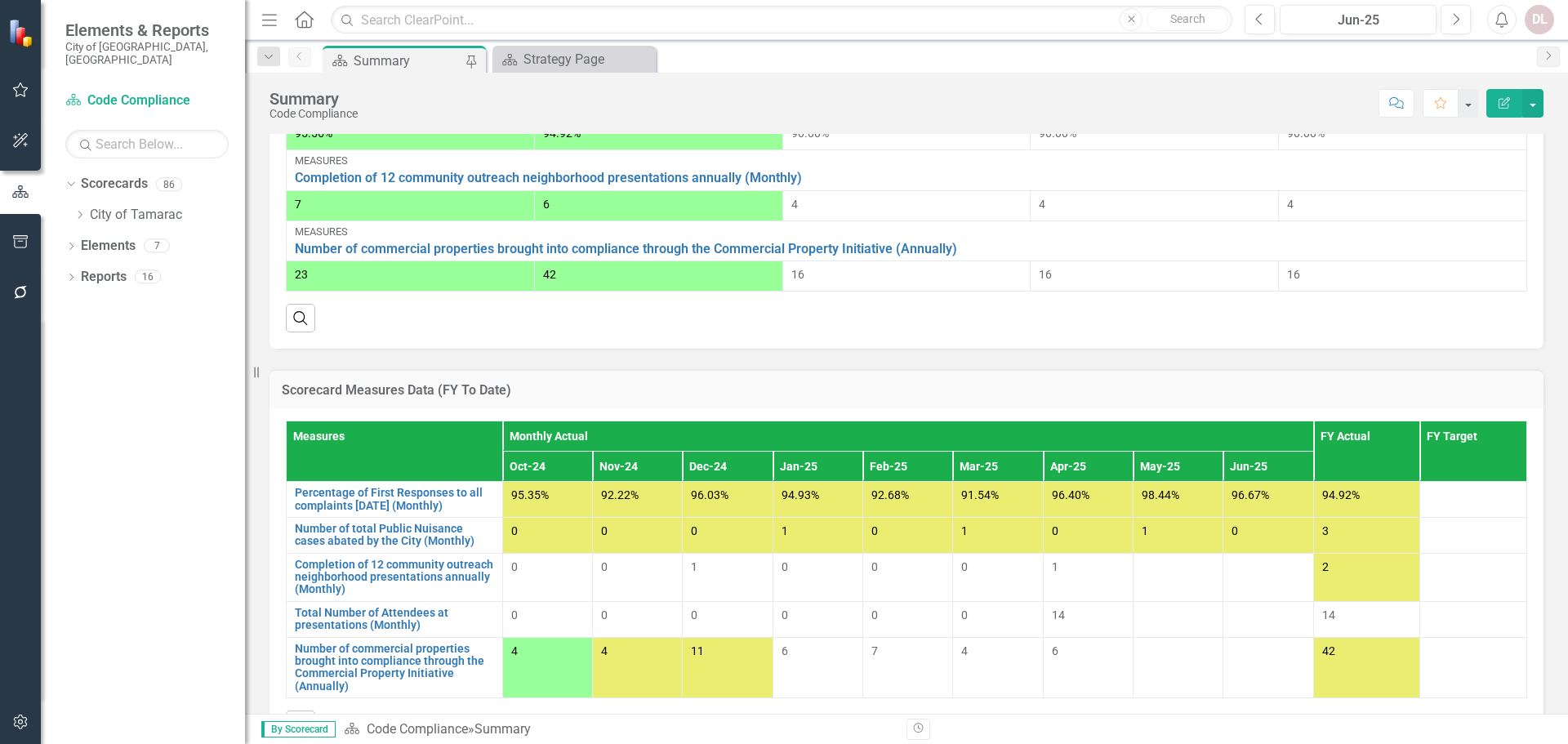 scroll, scrollTop: 1021, scrollLeft: 0, axis: vertical 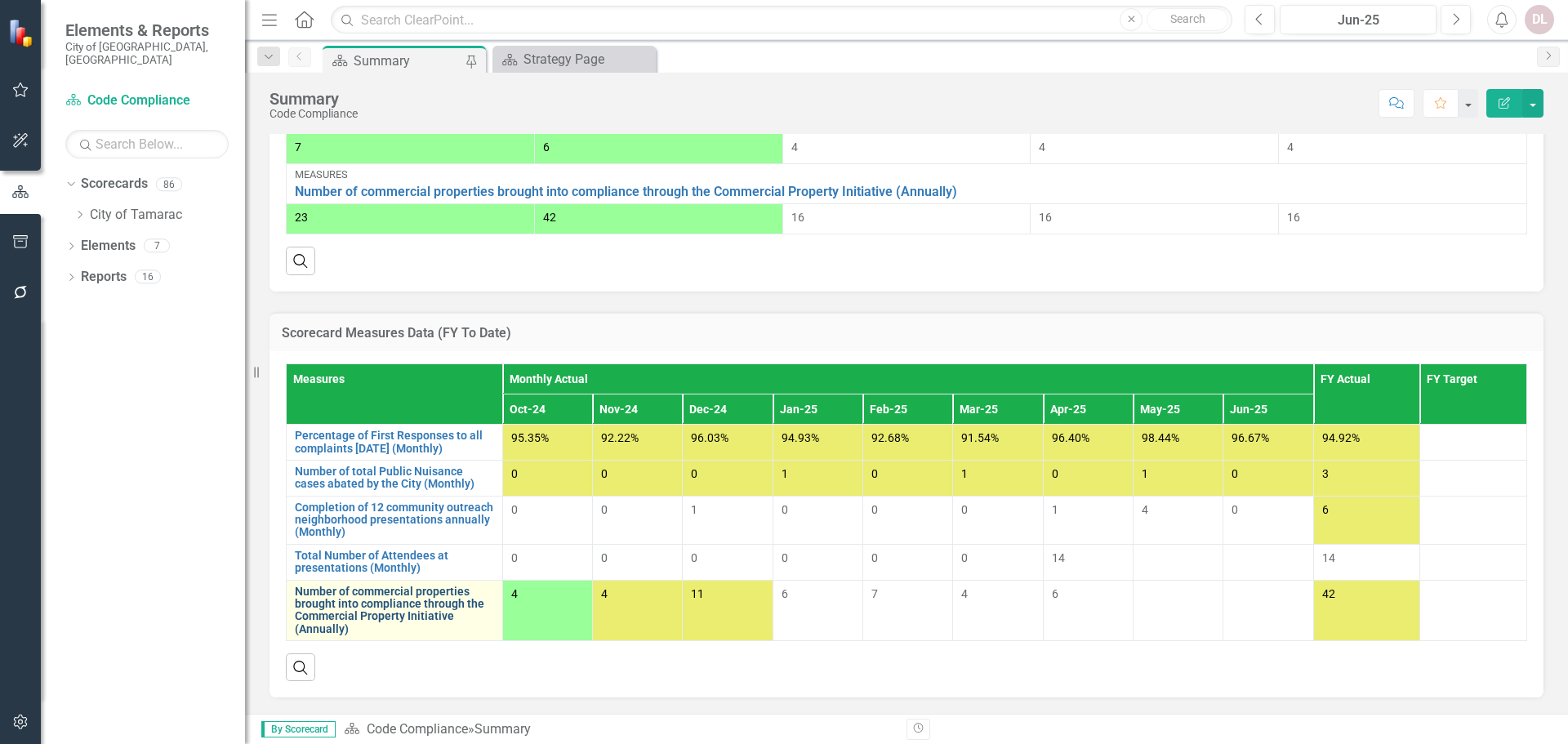 click on "Number of commercial properties brought into compliance through the Commercial Property Initiative (Annually)" at bounding box center [394, 611] 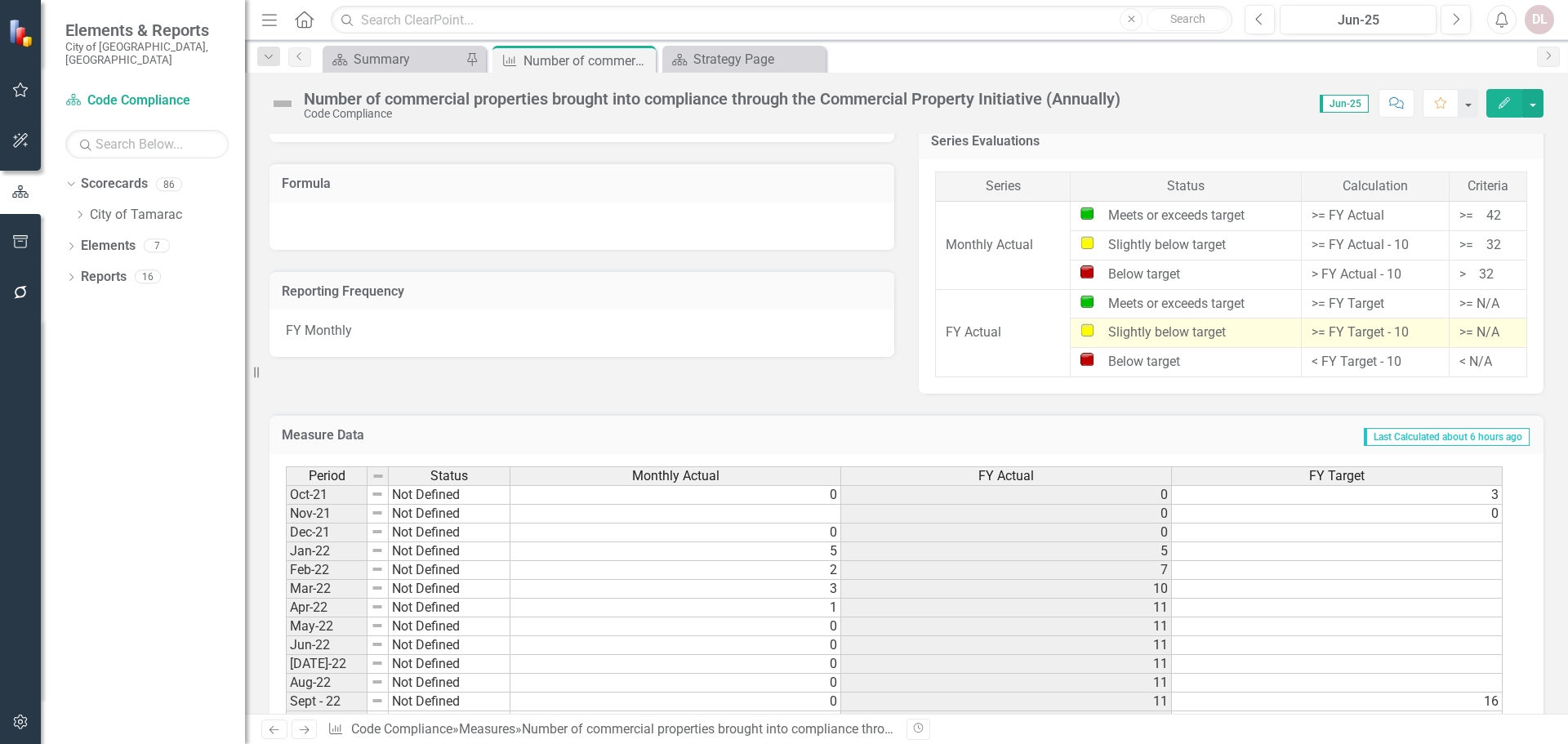 scroll, scrollTop: 1046, scrollLeft: 0, axis: vertical 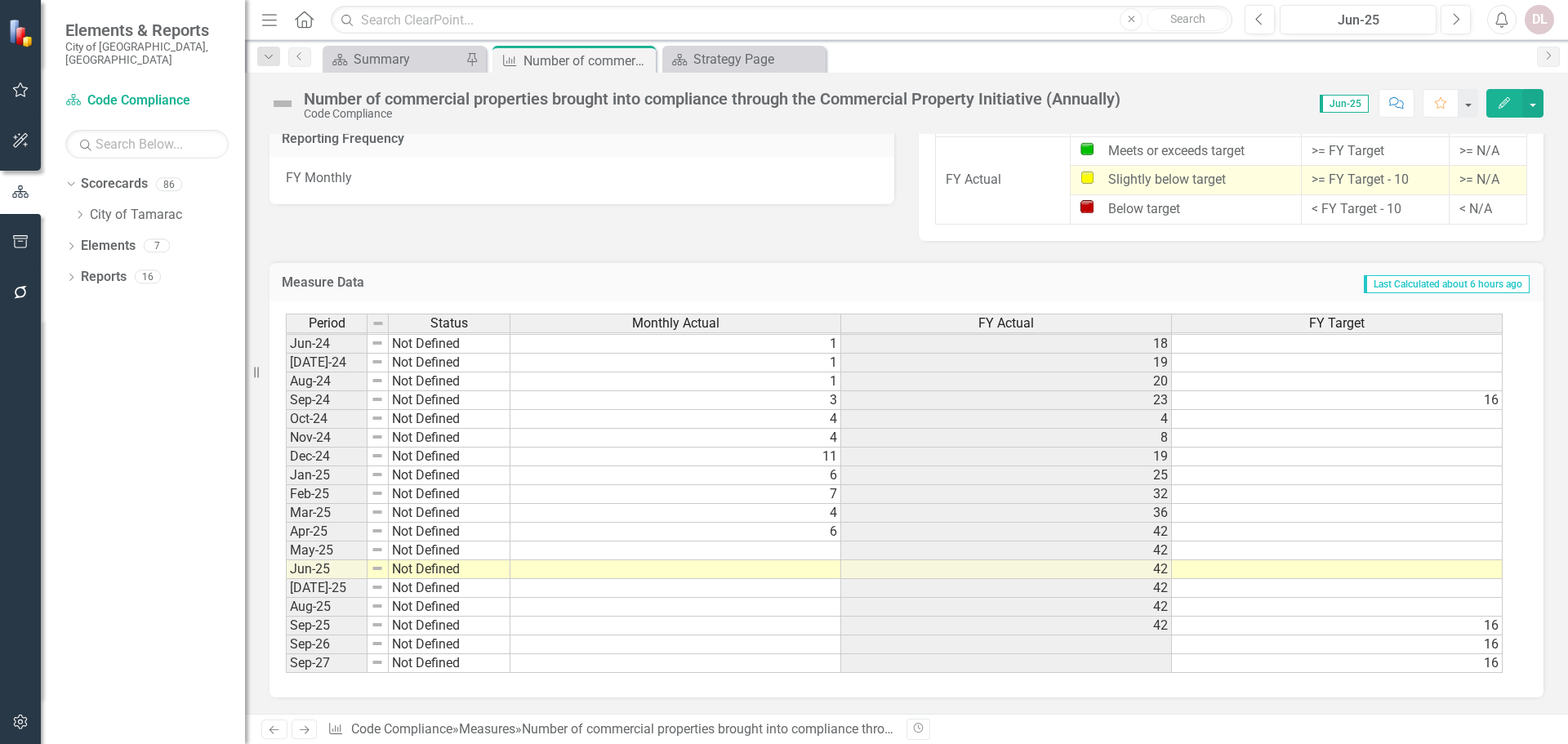 click on "Nov-22 Not Defined Dec-22 Not Defined Jan-23 Not Defined Feb-23 Not Defined Mar-23 Not Defined Apr-23 Not Defined May-23 Not Defined Jun-23 Not Defined Jul-23 Not Defined Aug-23 Not Defined Sep-23 Not Defined Oct-23 Not Defined Nov-23 Not Defined Dec-23 Not Defined Jan-24 Not Defined Feb-24 Not Defined Mar-24 Not Defined Apr-24 Not Defined May-24 Not Defined Jun-24 Not Defined Jul-24 Not Defined Aug-24 Not Defined Sep-24 Not Defined Oct-24 Not Defined Nov-24 Not Defined Dec-24 Not Defined Jan-25 Not Defined Feb-25 Not Defined Mar-25 Not Defined Apr-25 Not Defined May-25 Not Defined Jun-25 Not Defined Jul-25 Not Defined Aug-25 Not Defined Sep-25 Not Defined Sep-26 Not Defined Sep-27 Not Defined" at bounding box center [398, 325] 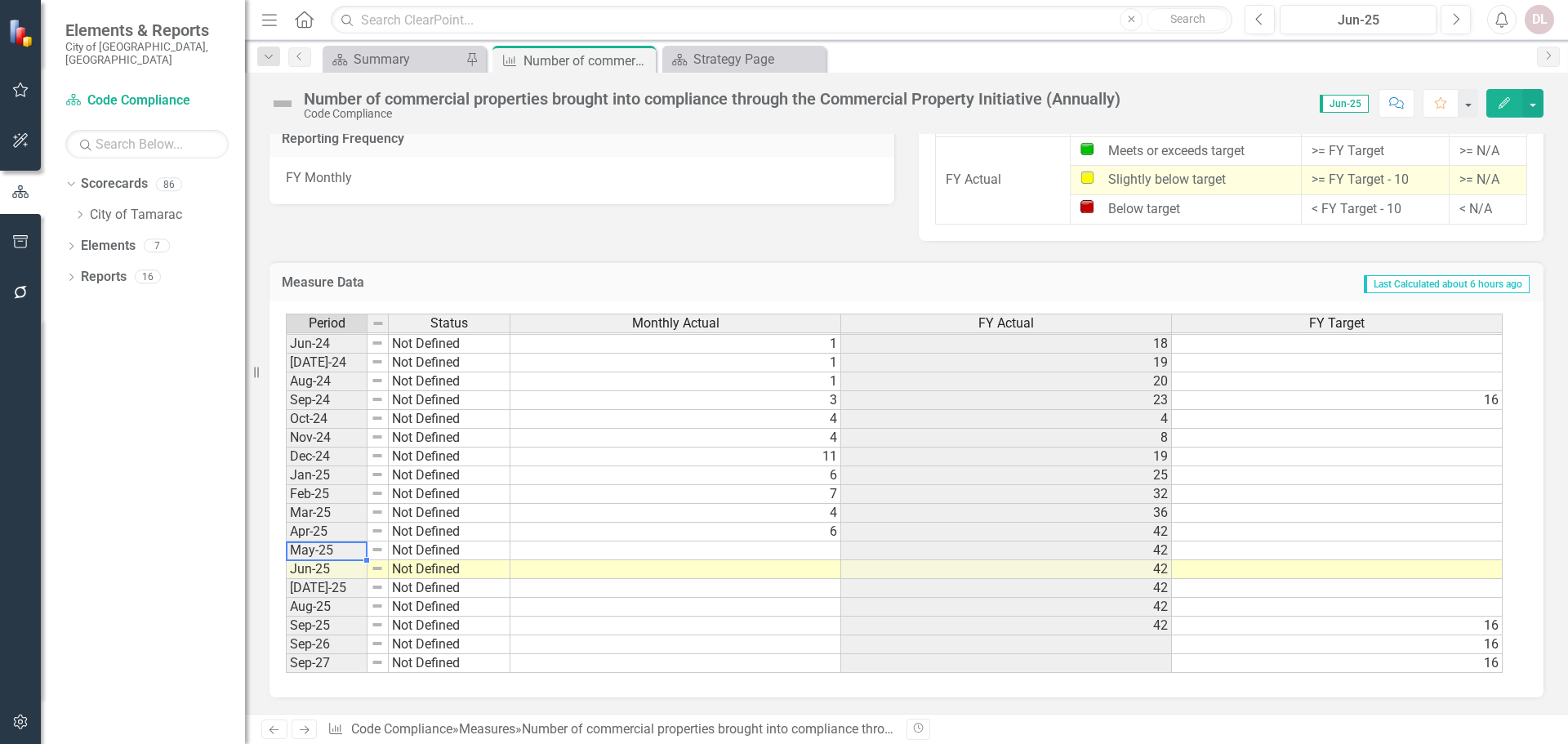 click at bounding box center (675, 550) 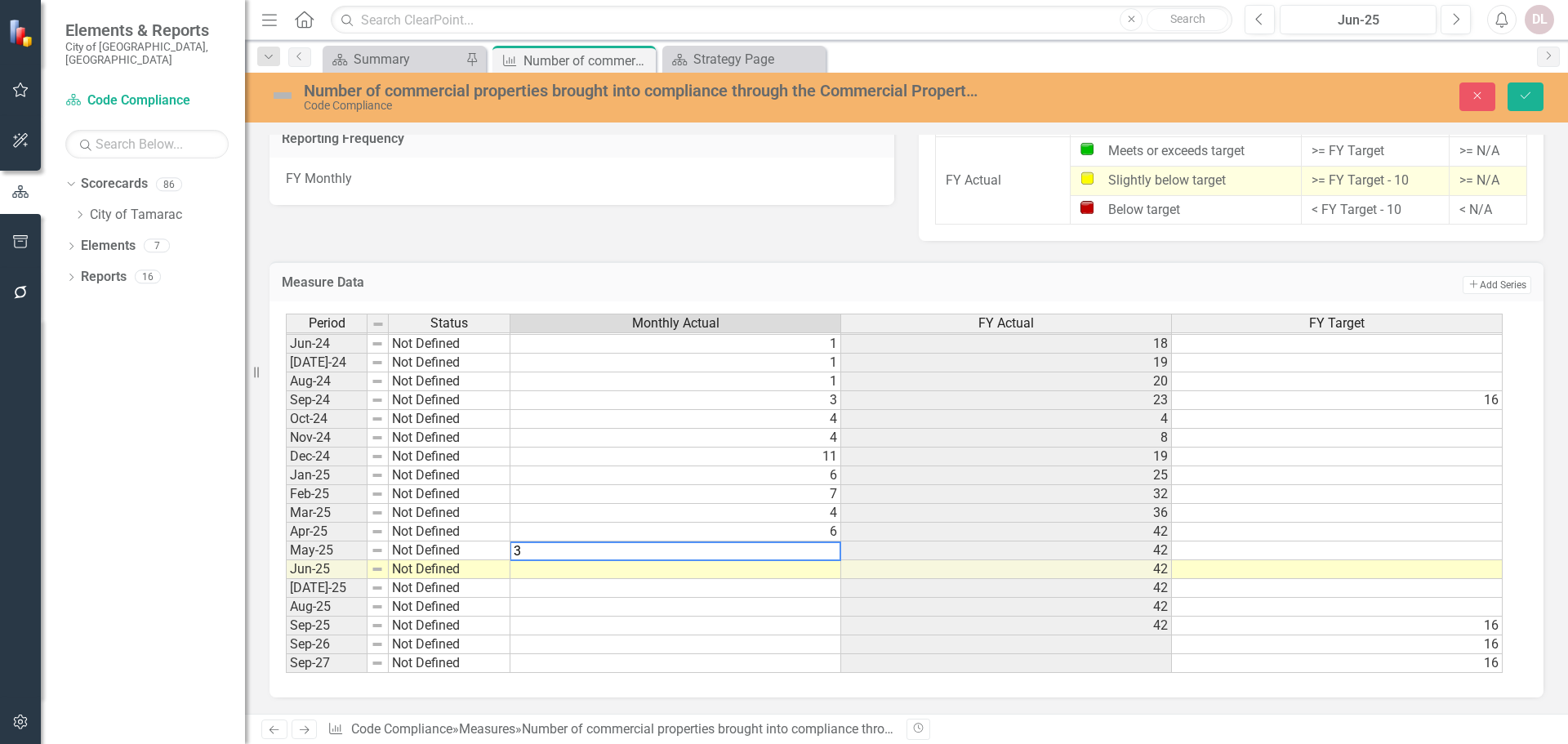 type on "3" 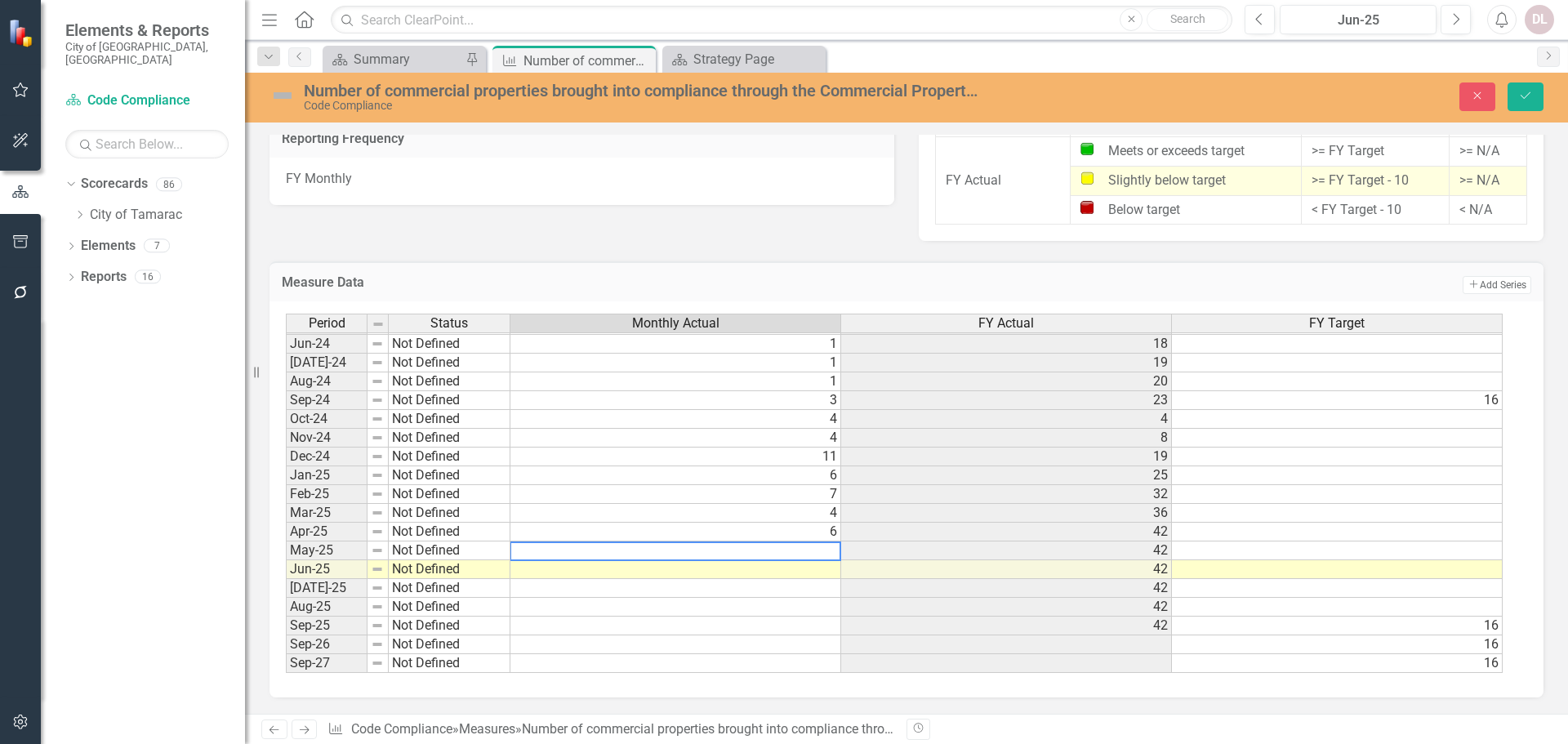 click at bounding box center [675, 569] 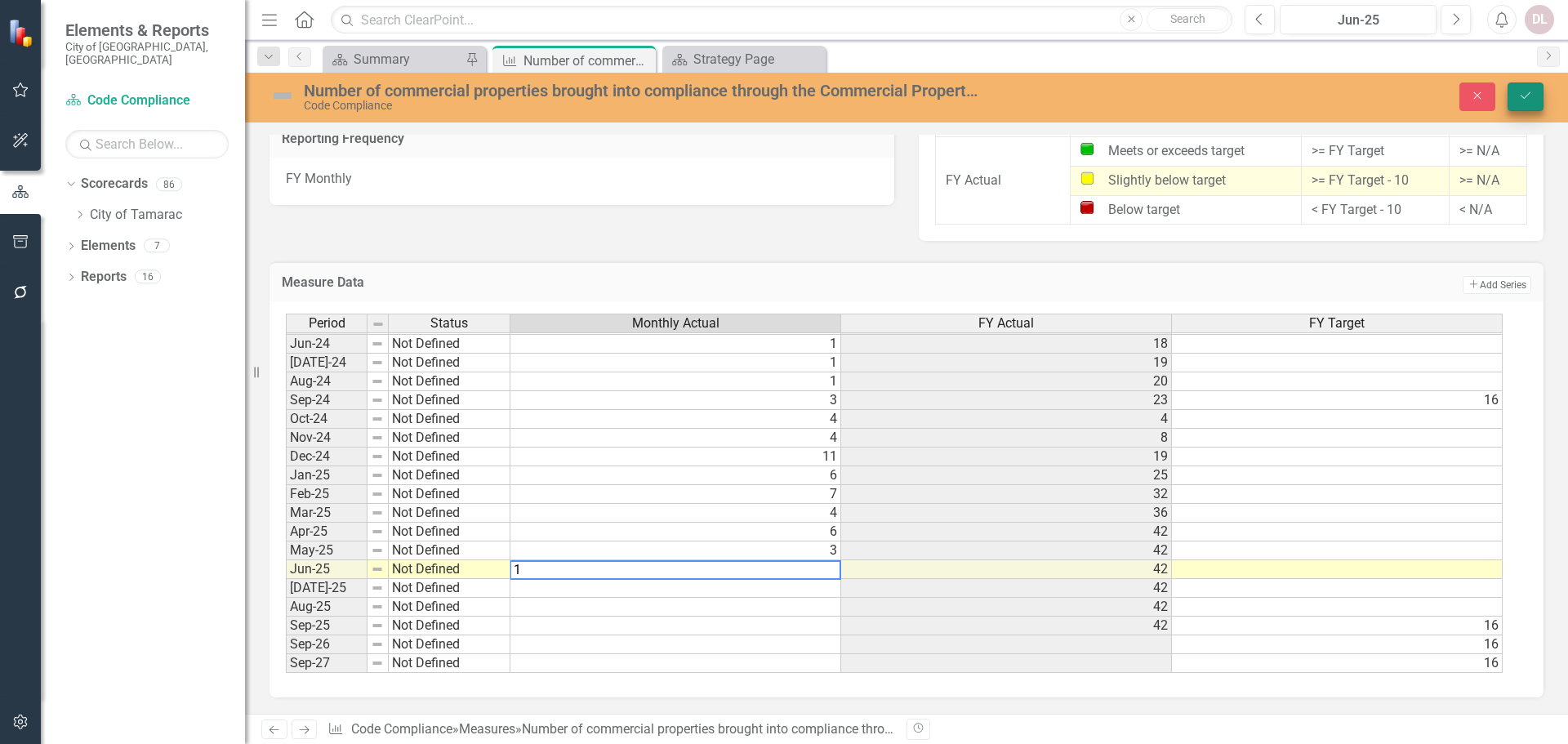 type on "1" 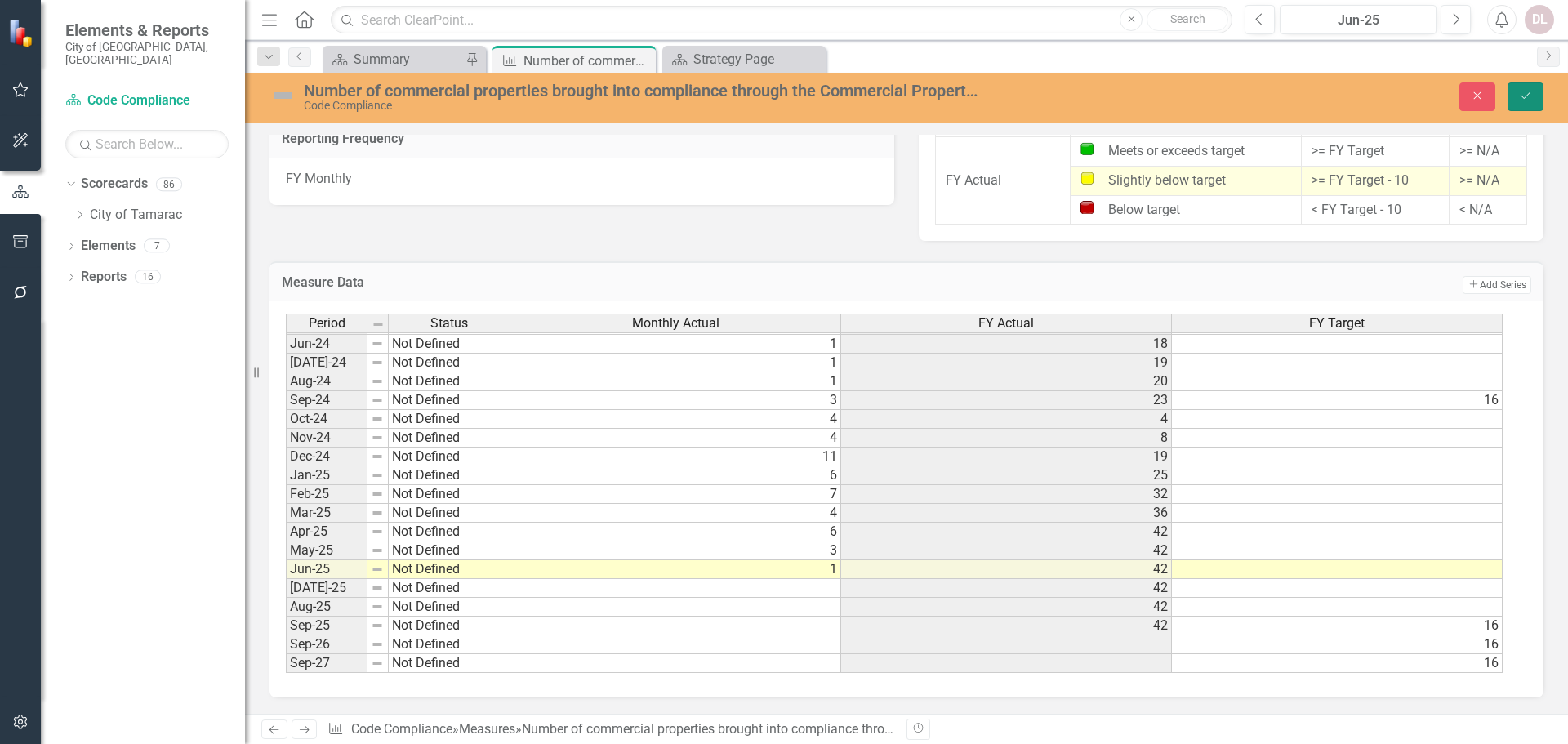 click on "Save" 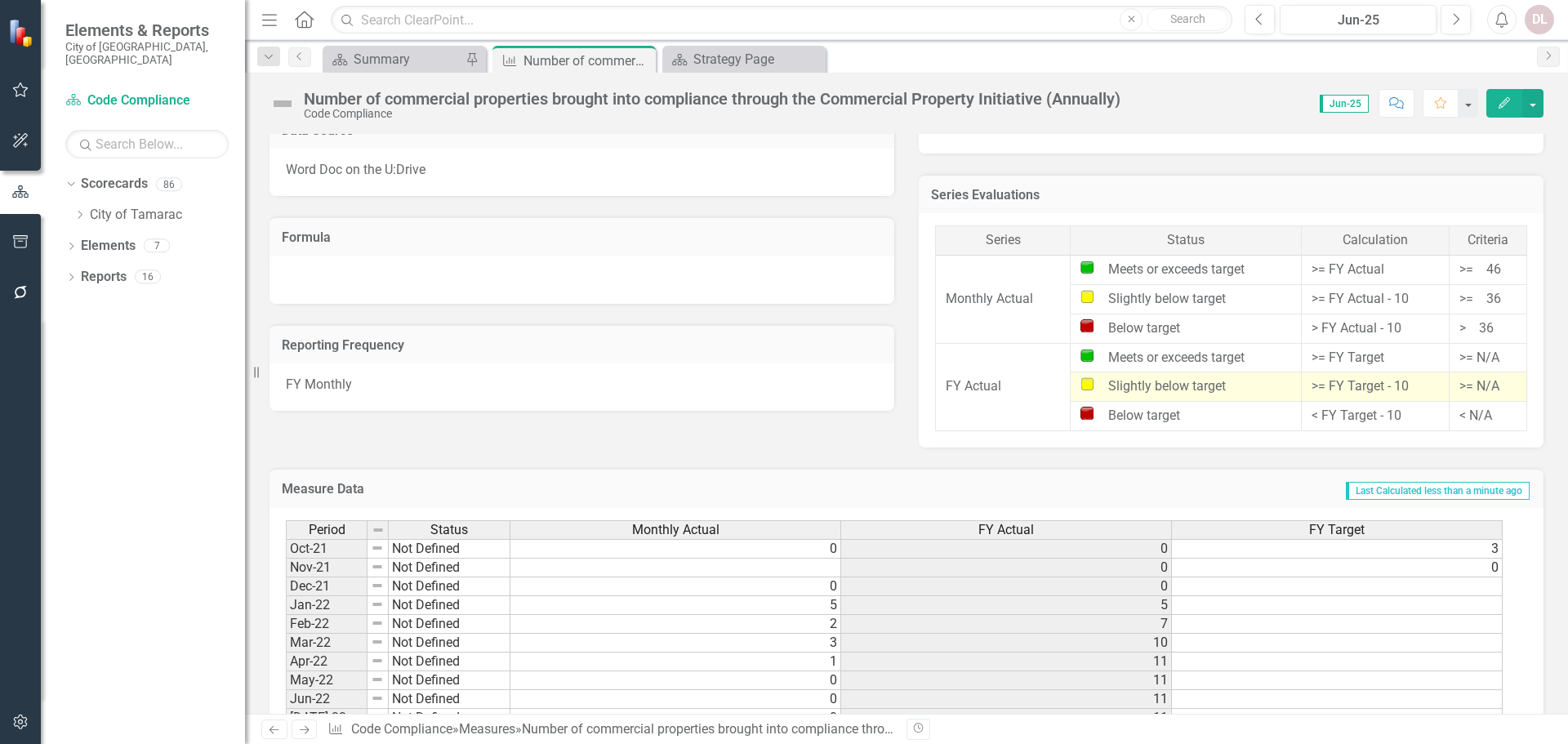 scroll, scrollTop: 1046, scrollLeft: 0, axis: vertical 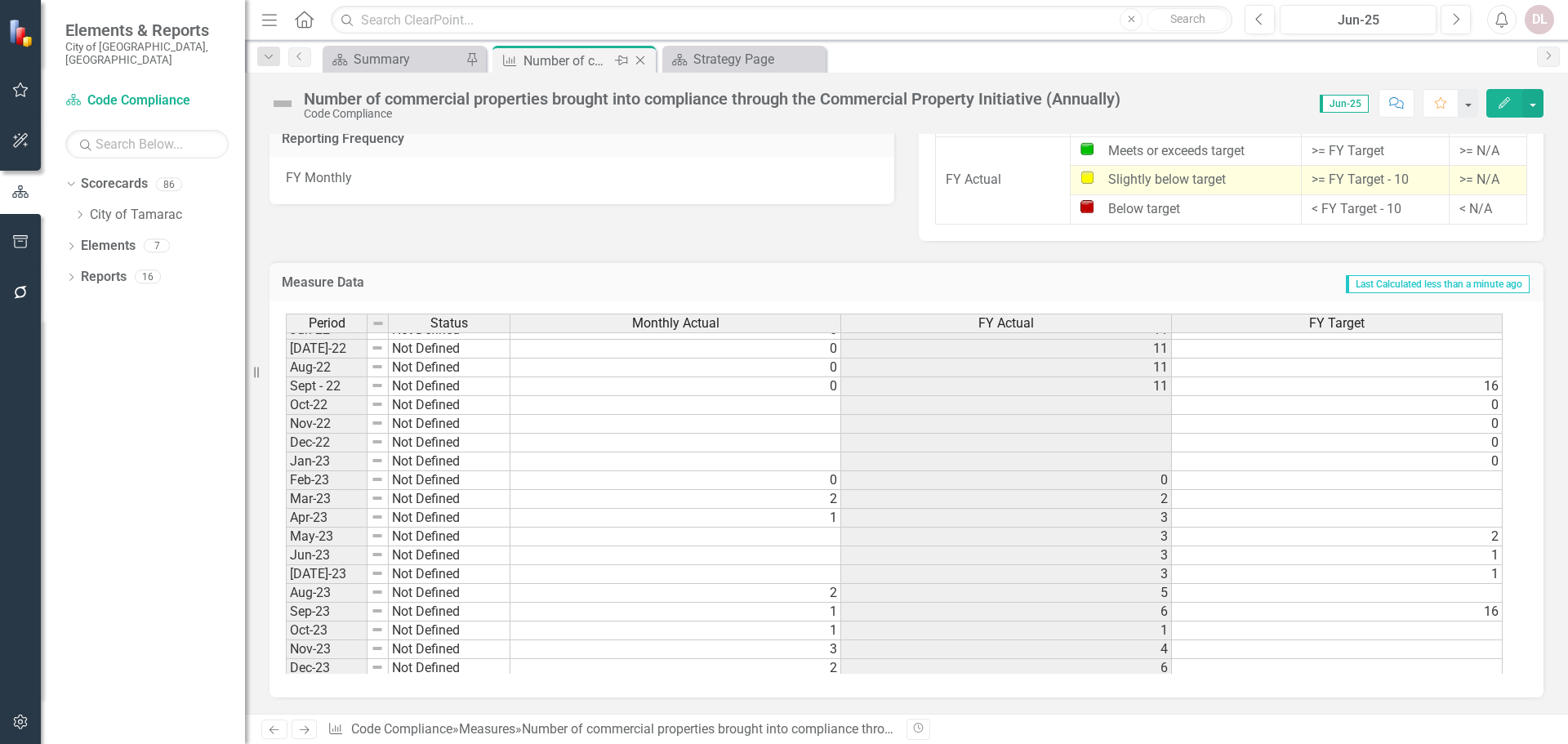 click on "Close" 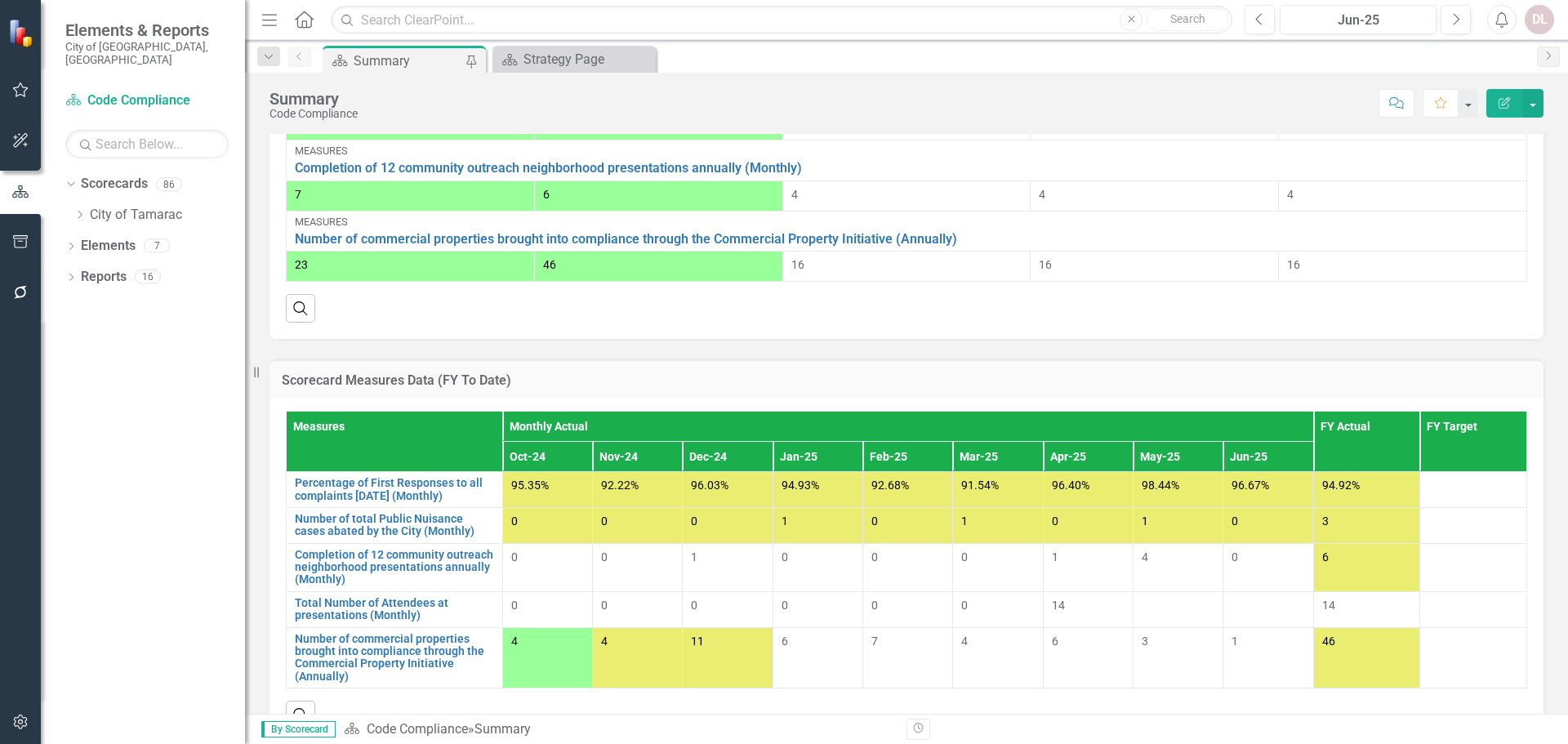 scroll, scrollTop: 1021, scrollLeft: 0, axis: vertical 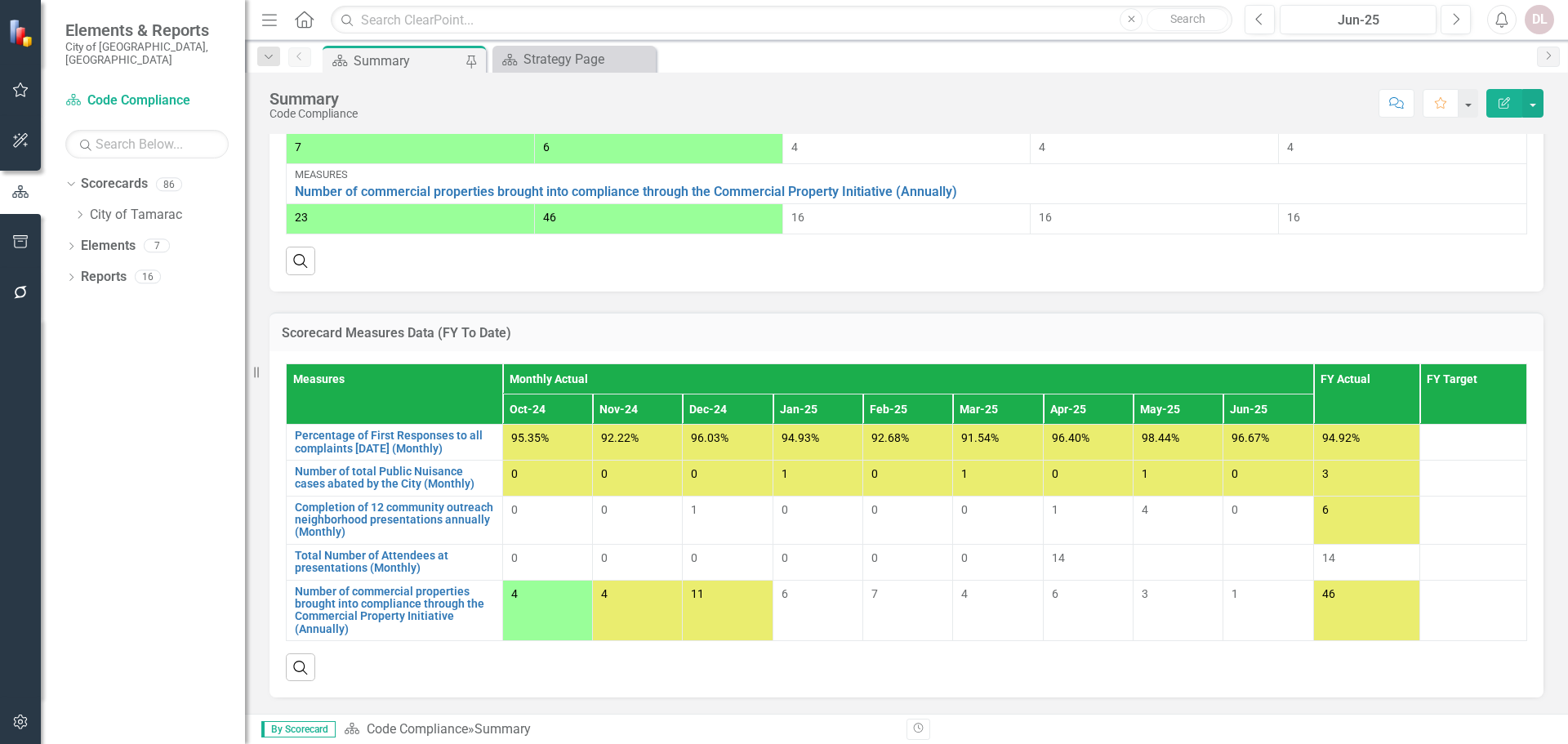 click at bounding box center (1178, 559) 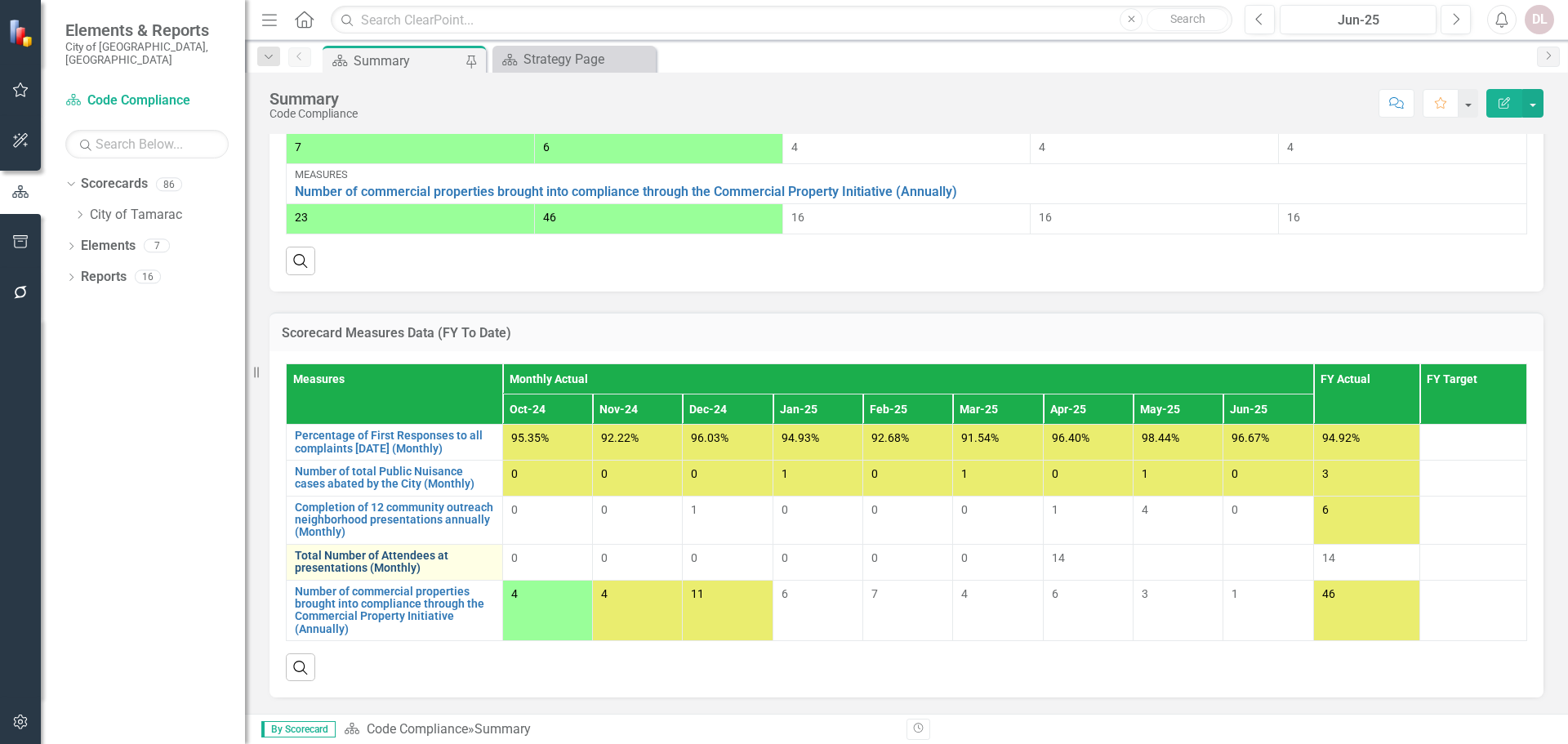 click on "Total Number of Attendees at presentations (Monthly)" at bounding box center (394, 562) 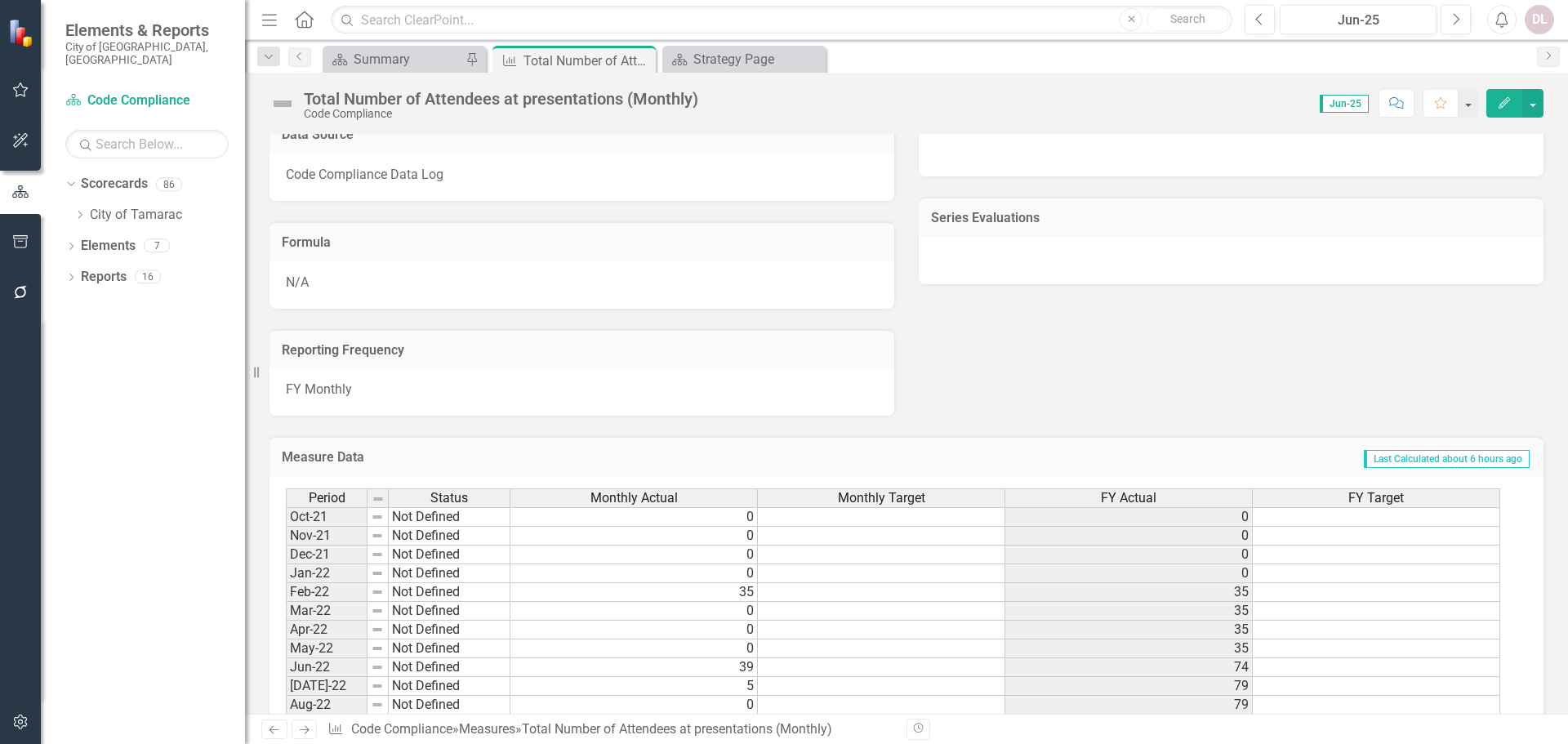 scroll, scrollTop: 982, scrollLeft: 0, axis: vertical 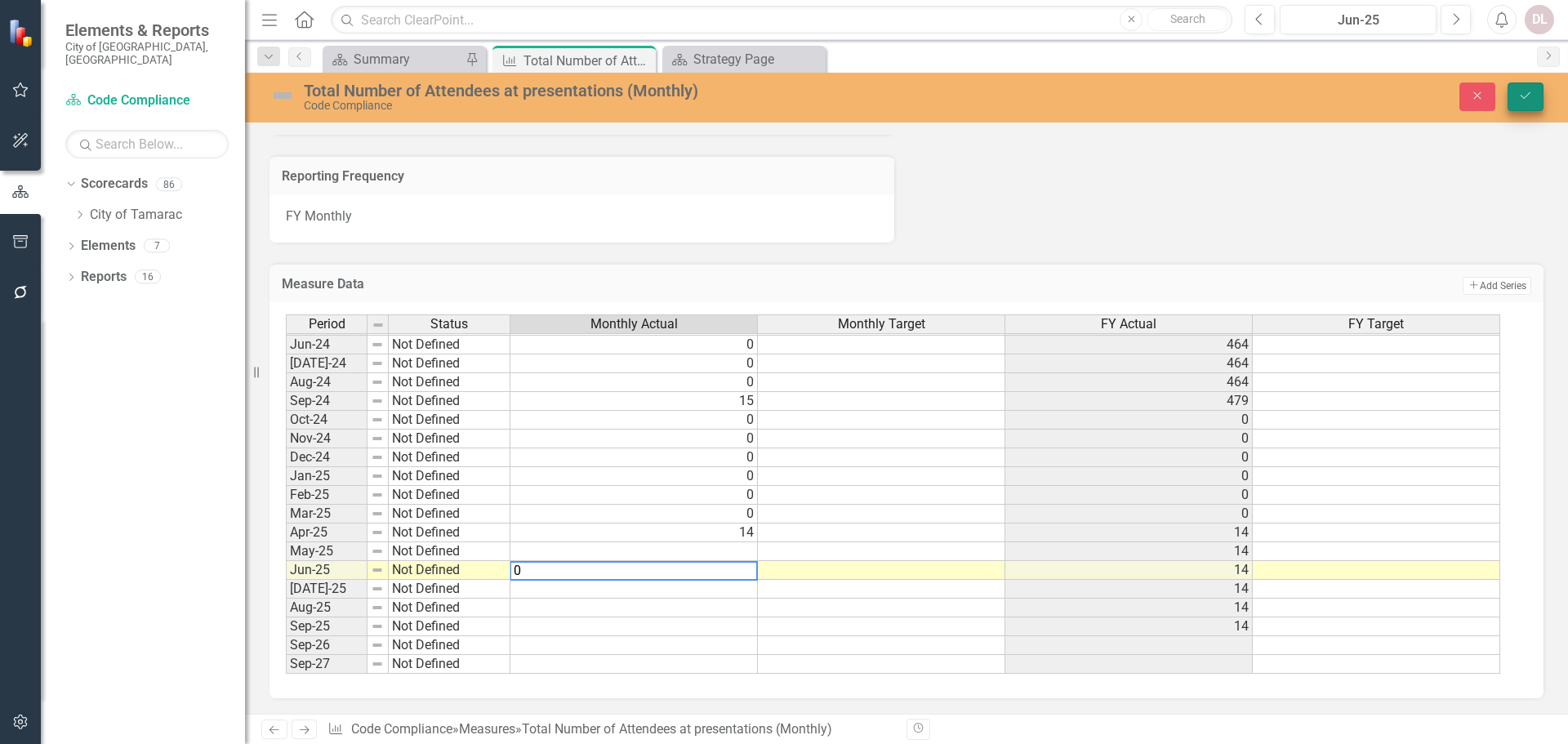 type on "0" 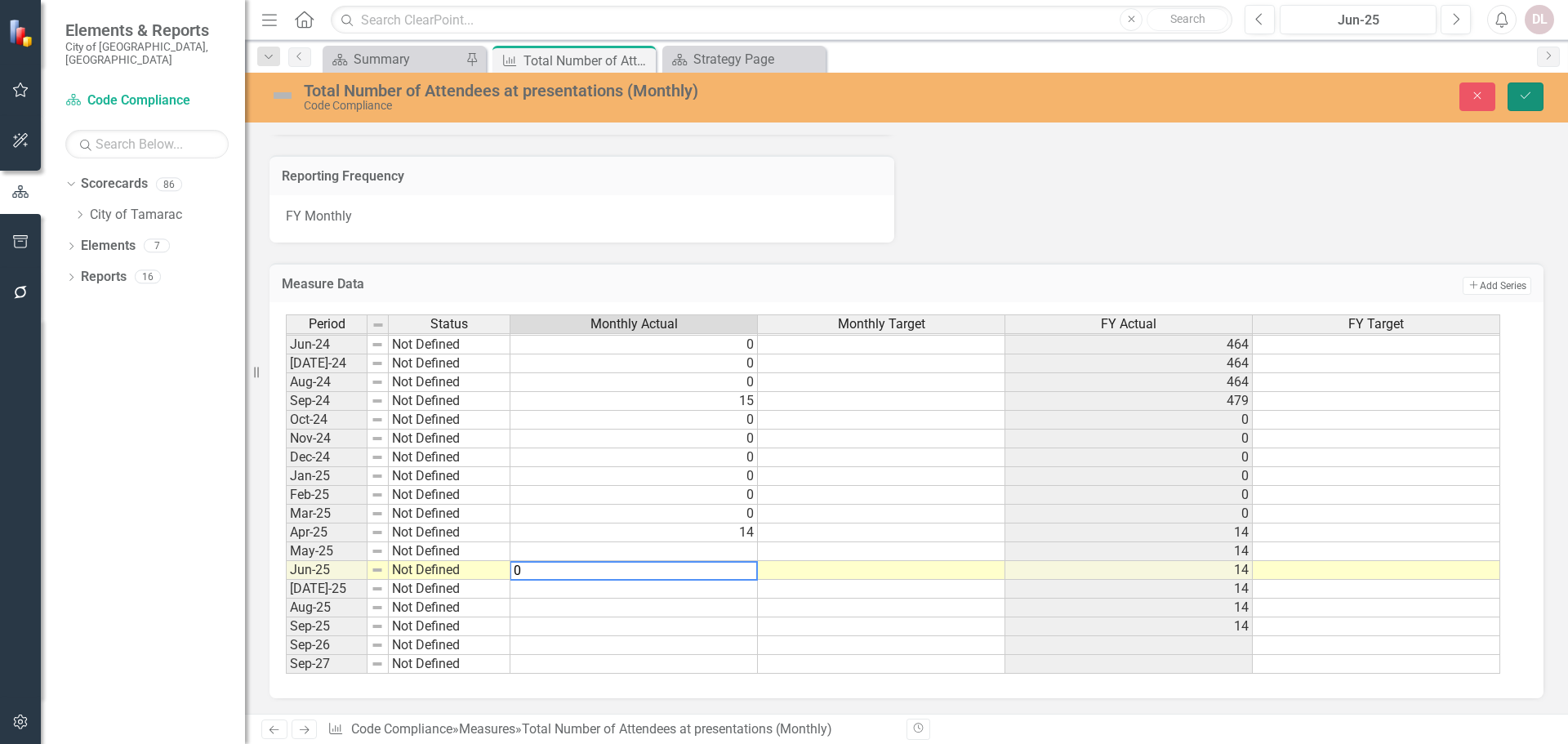 click on "Save" 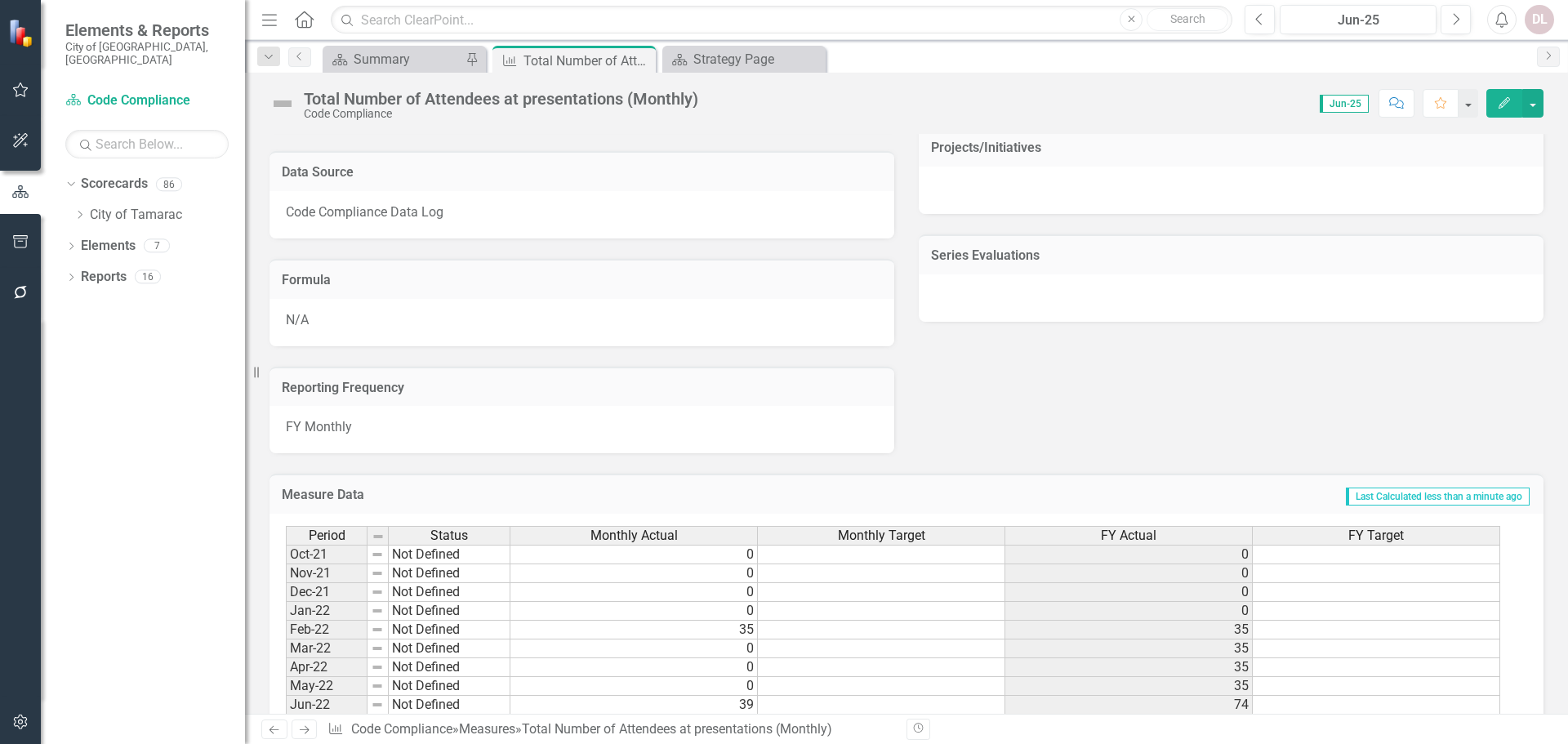 scroll, scrollTop: 982, scrollLeft: 0, axis: vertical 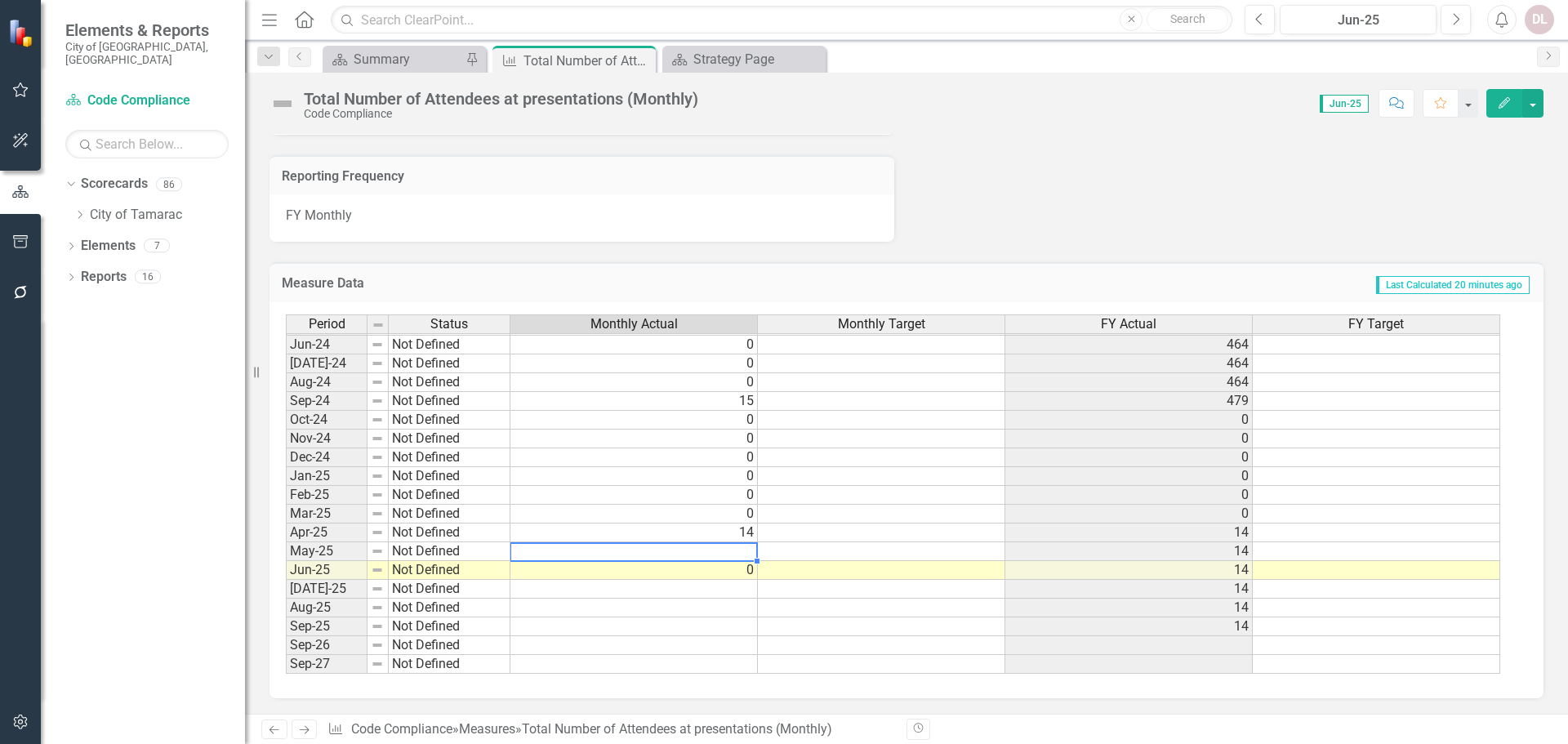 click on "May-23 Not Defined 40 90 Jun-23 Not Defined 0 90 Jul-23 Not Defined 0 90 Aug-23 Not Defined 0 90 Sep-23 Not Defined 0 90 Oct-23 Not Defined 0 0 Nov-23 Not Defined 0 0 Dec-23 Not Defined 0 0 Jan-24 Not Defined 0 0 Feb-24 Not Defined 0 0 Mar-24 Not Defined 82 82 Apr-24 Not Defined 76 158 May-24 Not Defined 306 464 Jun-24 Not Defined 0 464 Jul-24 Not Defined 0 464 Aug-24 Not Defined 0 464 Sep-24 Not Defined 15 479 Oct-24 Not Defined 0 0 Nov-24 Not Defined 0 0 Dec-24 Not Defined 0 0 Jan-25 Not Defined 0 0 Feb-25 Not Defined 0 0 Mar-25 Not Defined 0 0 Apr-25 Not Defined 14 14 May-25 Not Defined 14 Jun-25 Not Defined 0 14 Jul-25 Not Defined 14 Aug-25 Not Defined 14 Sep-25 Not Defined 14 Sep-26 Not Defined Sep-27 Not Defined" at bounding box center (893, 382) 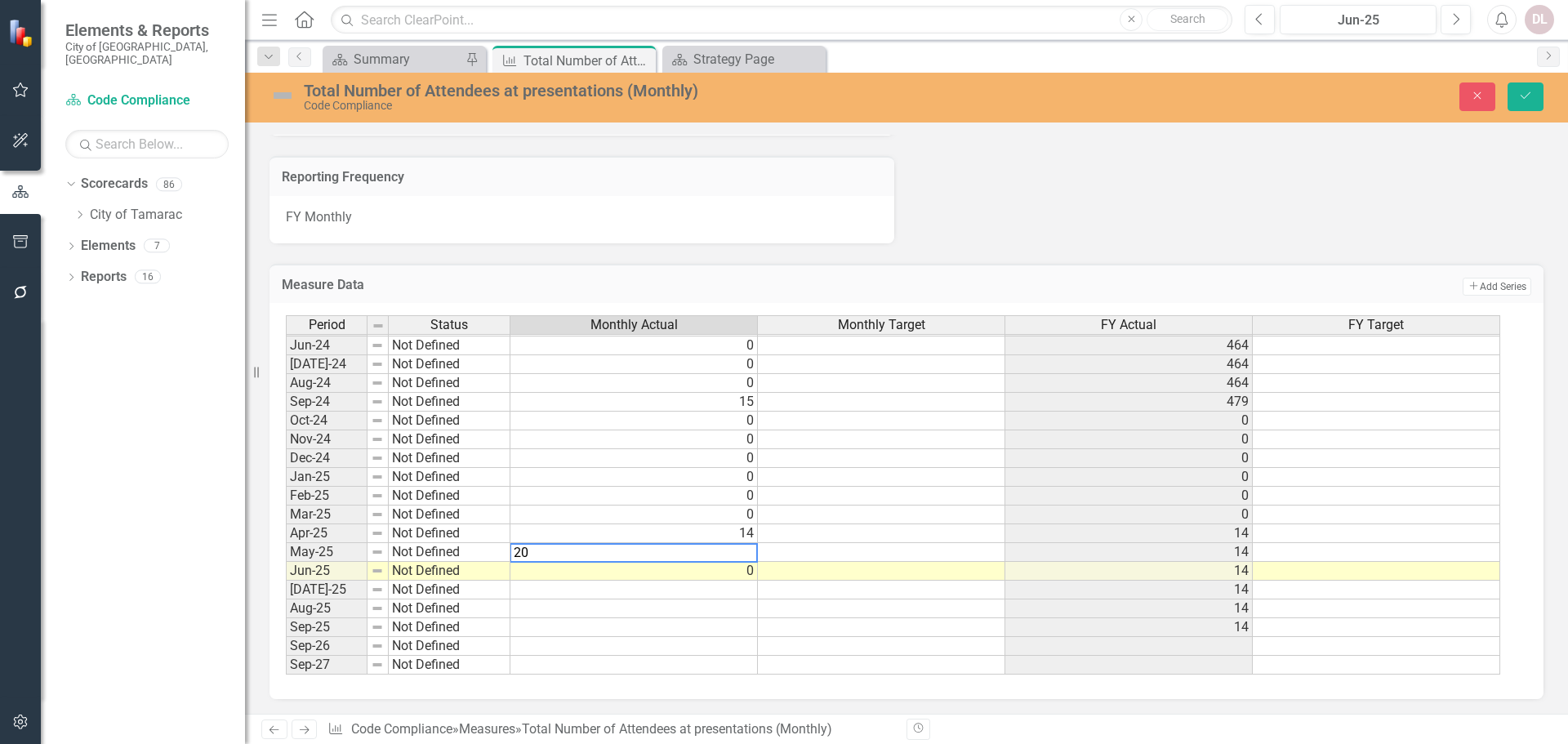 type on "200" 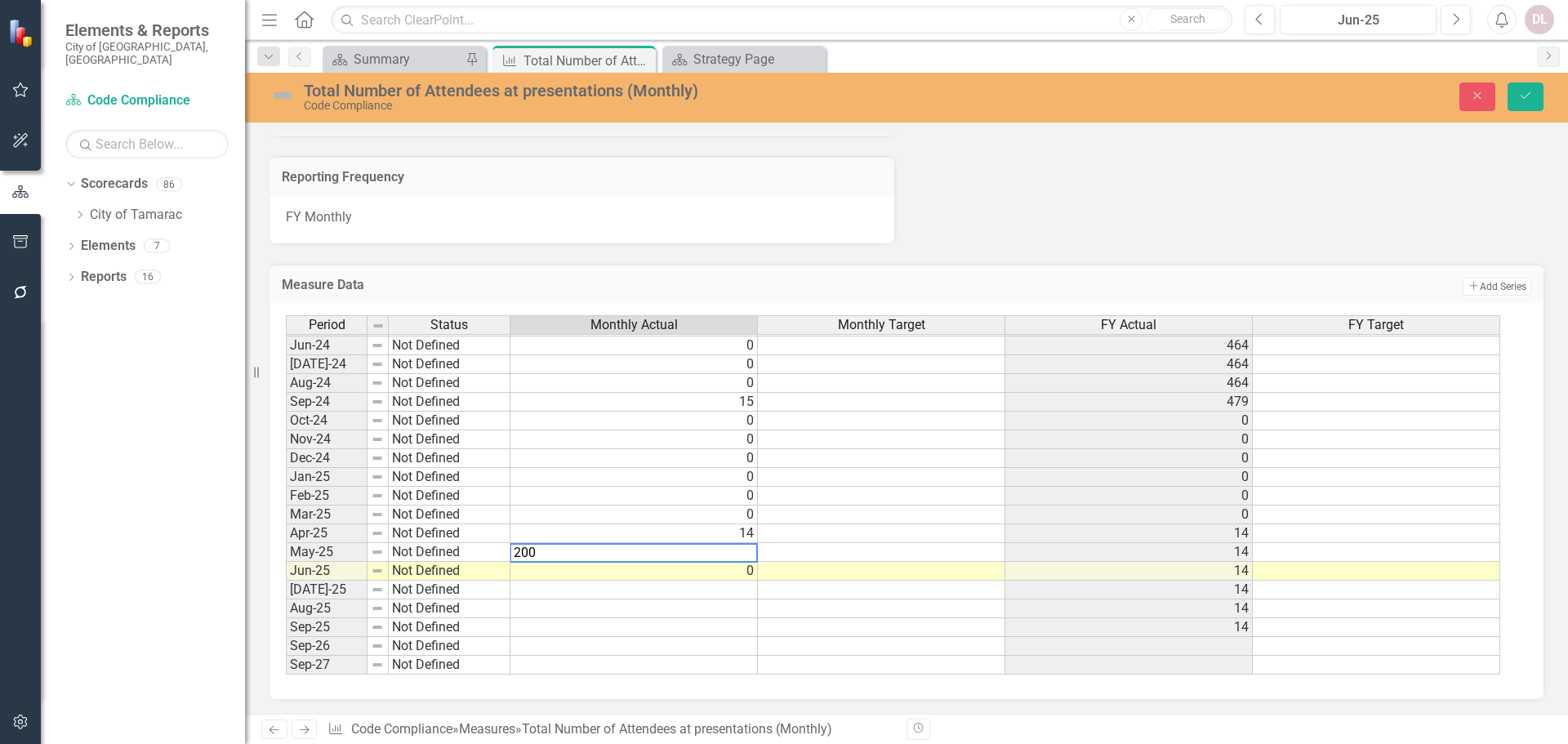 type 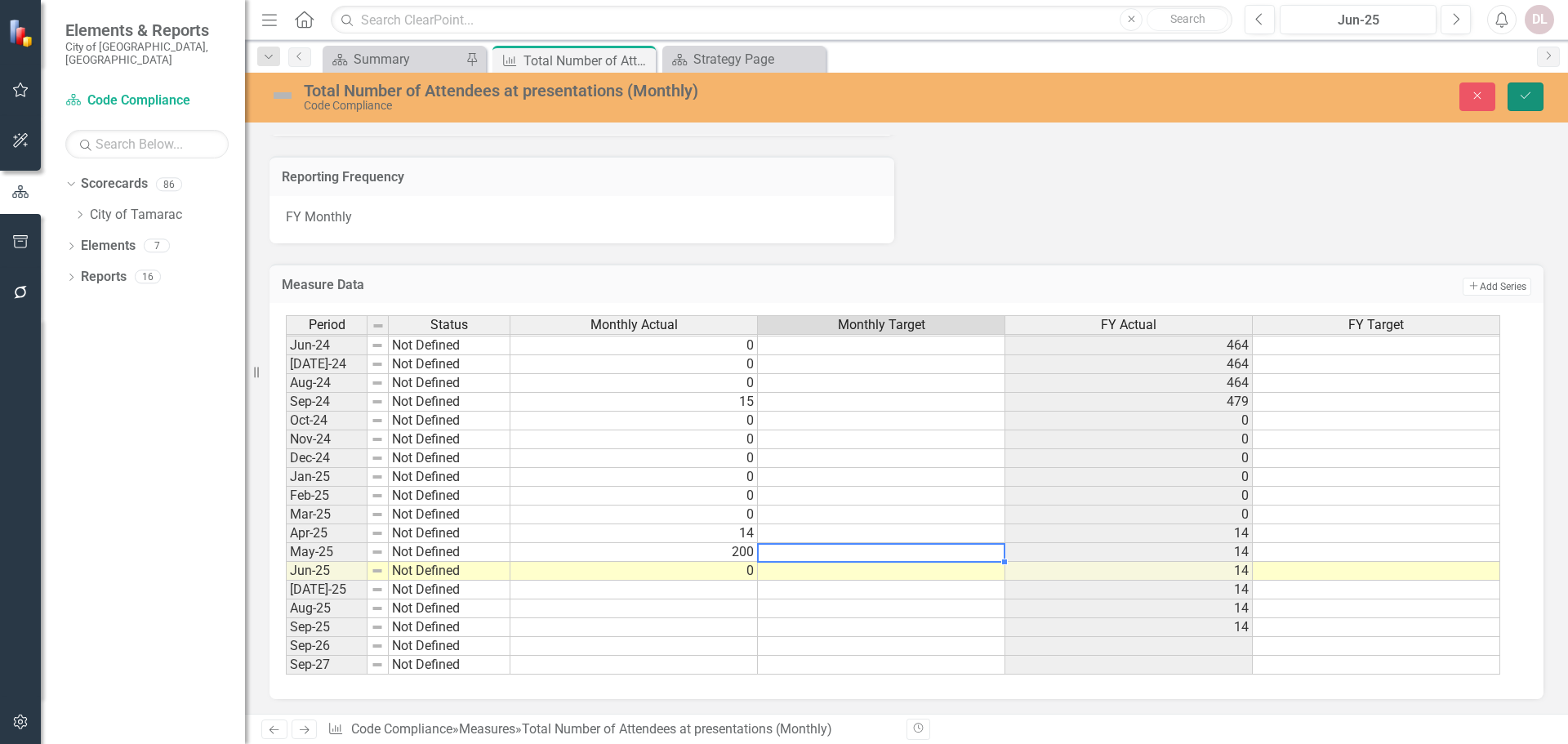 click on "Save" 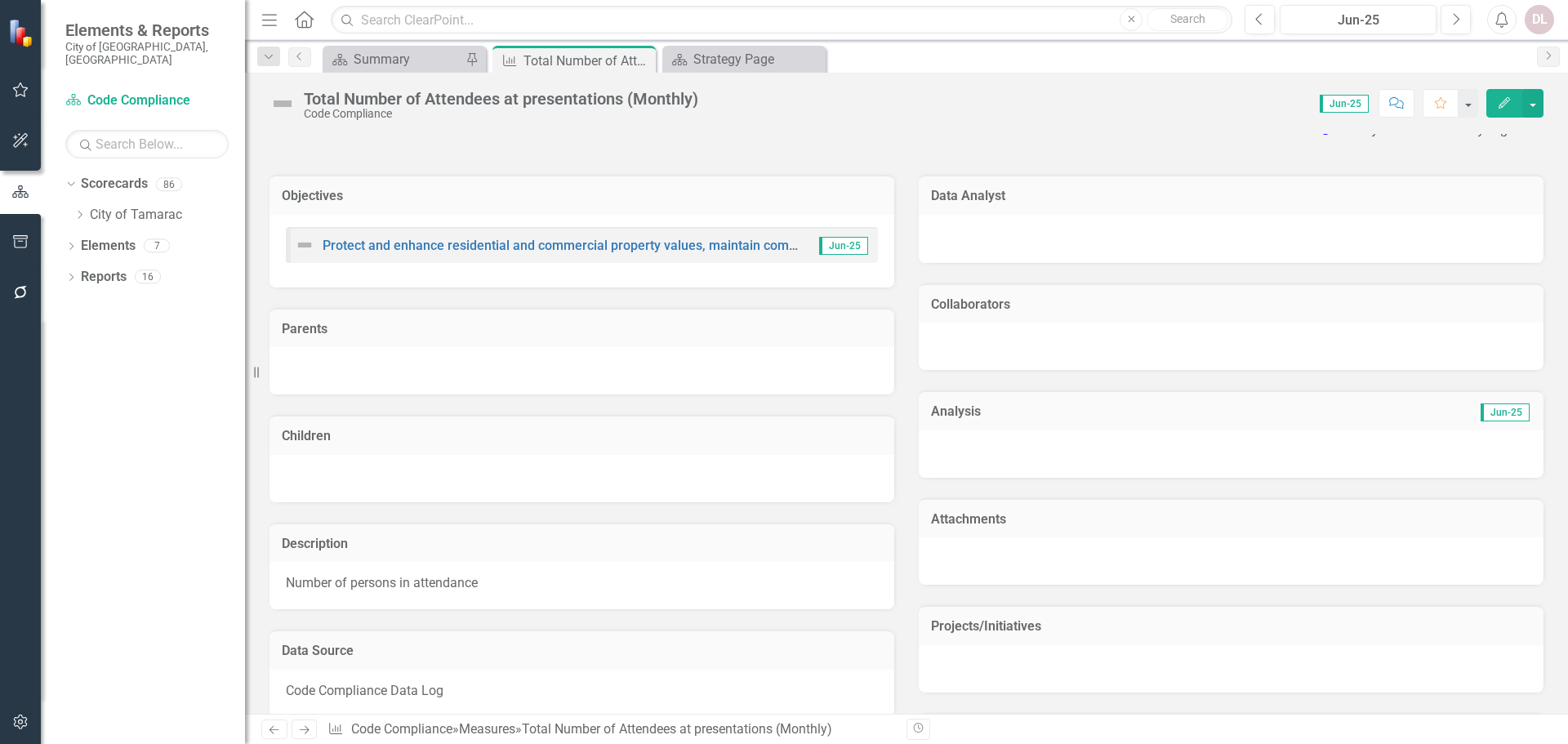 scroll, scrollTop: 247, scrollLeft: 0, axis: vertical 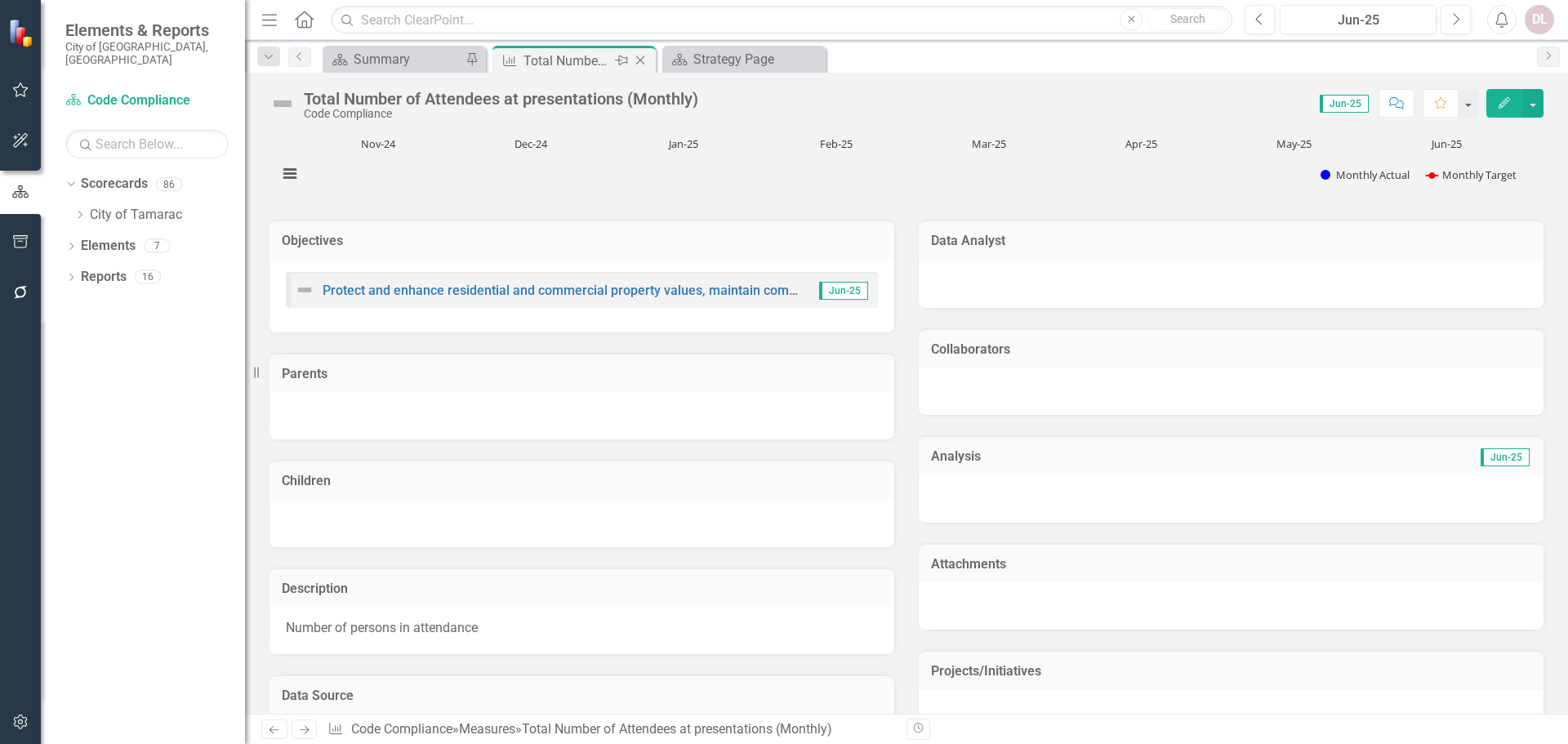 click on "Close" 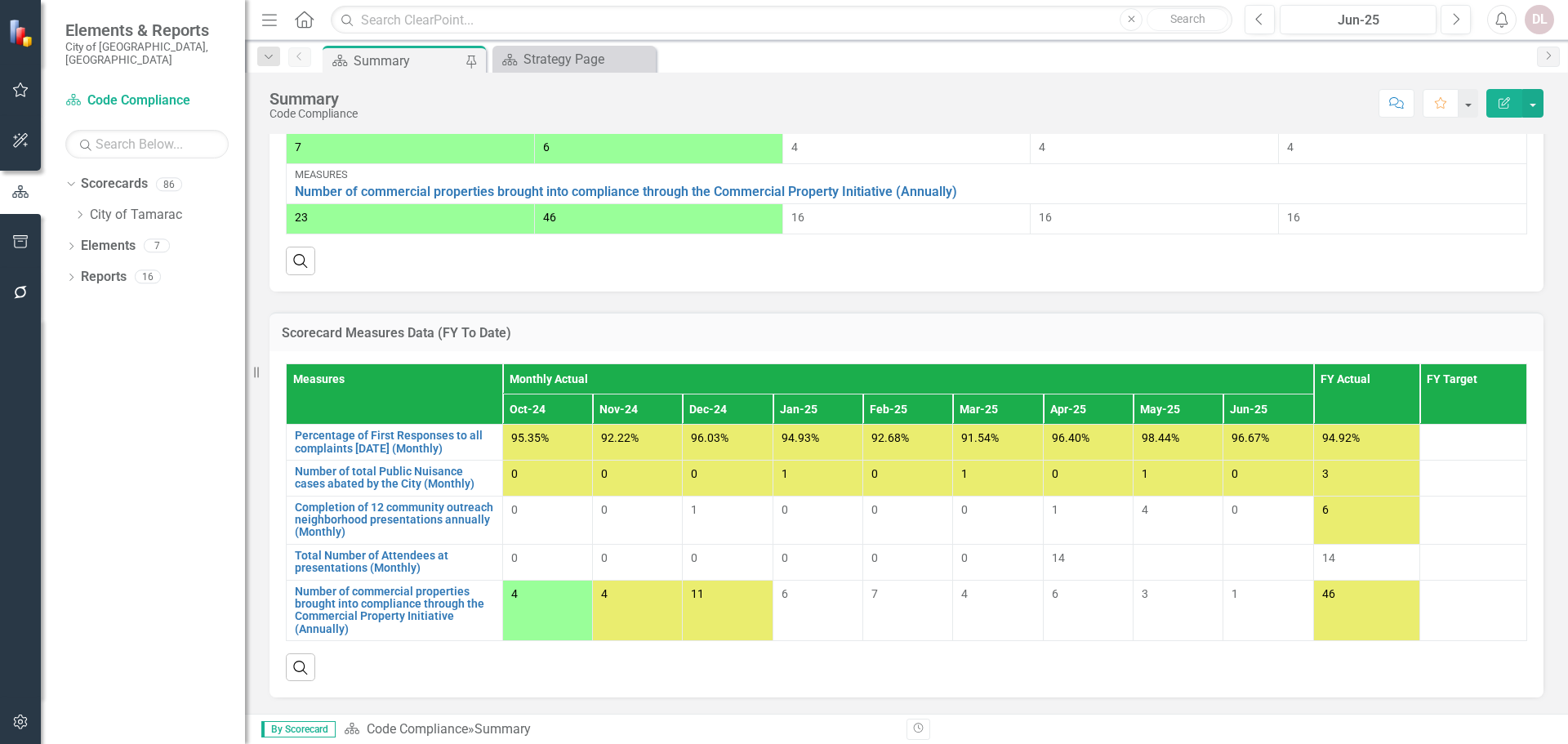 scroll, scrollTop: 1021, scrollLeft: 0, axis: vertical 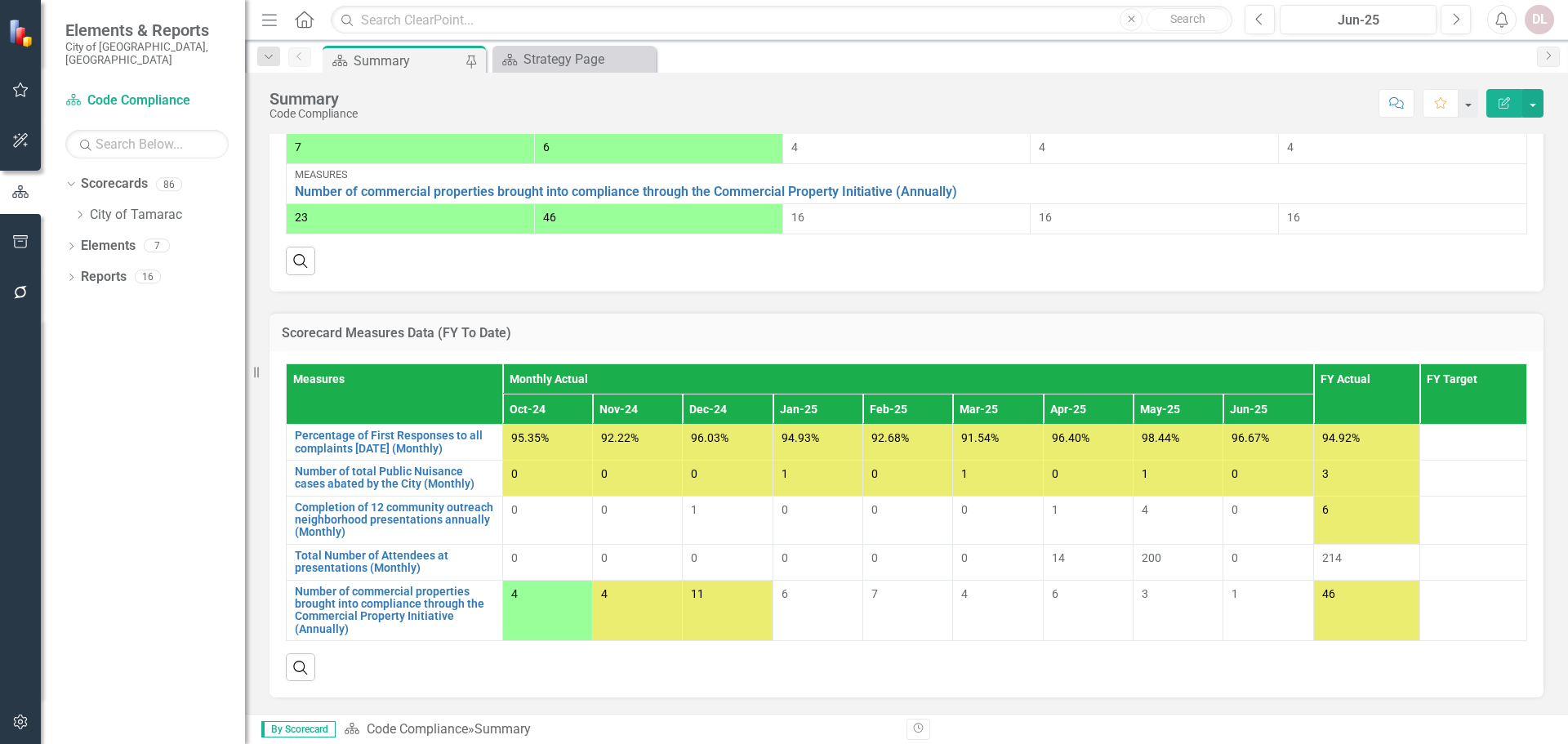 click 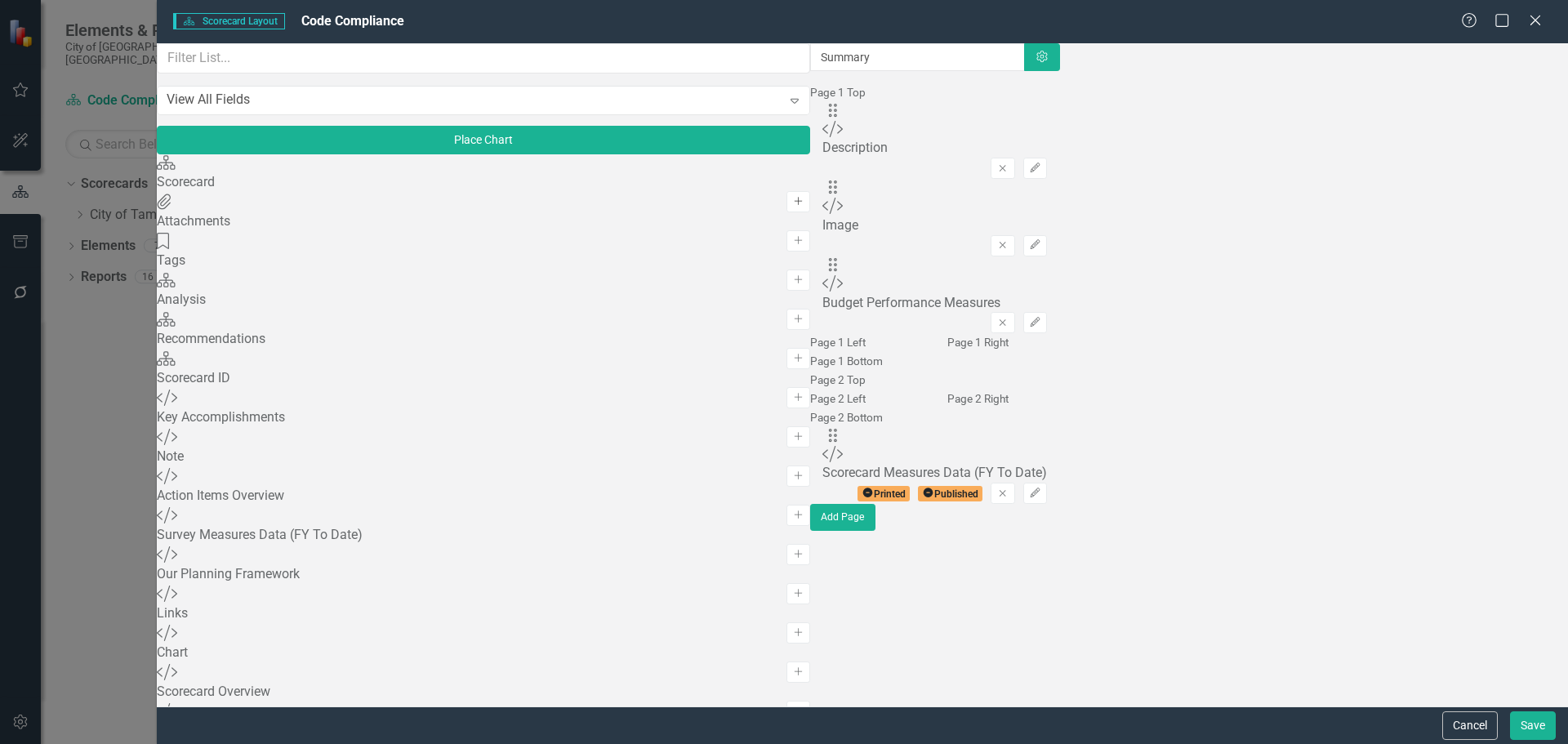 click on "Add" 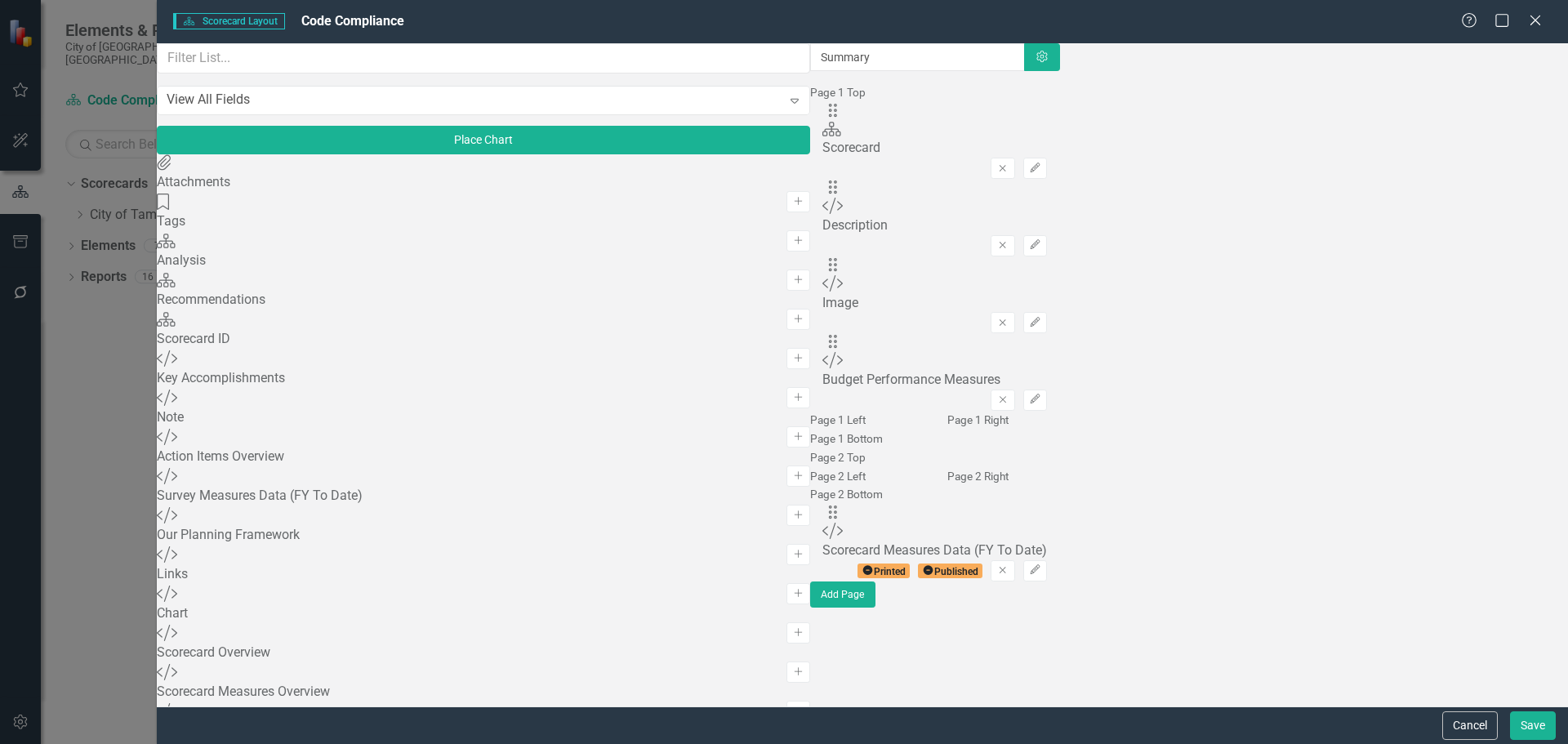 click on "Add" 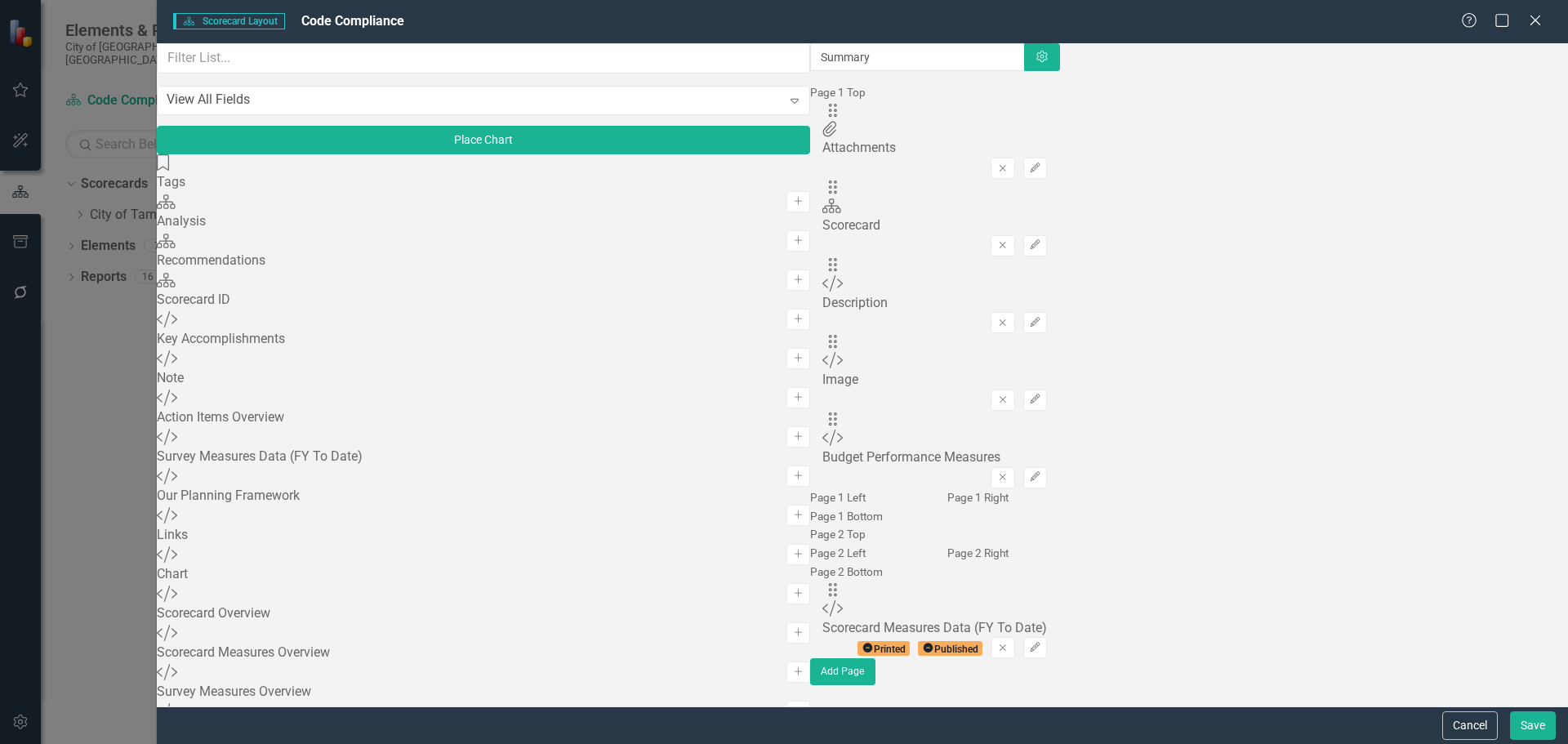 click on "Add" 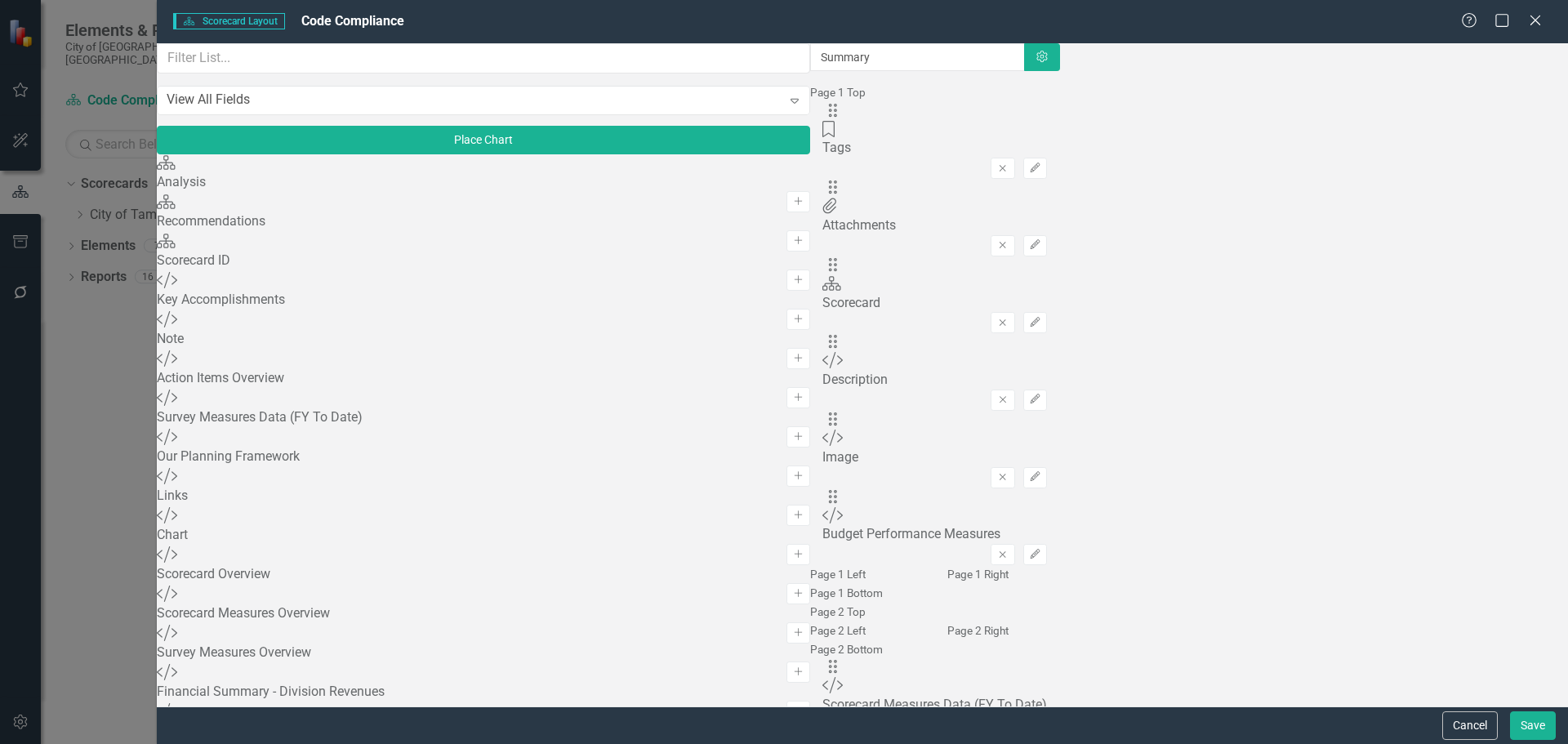 click on "Scorecard" at bounding box center [934, 303] 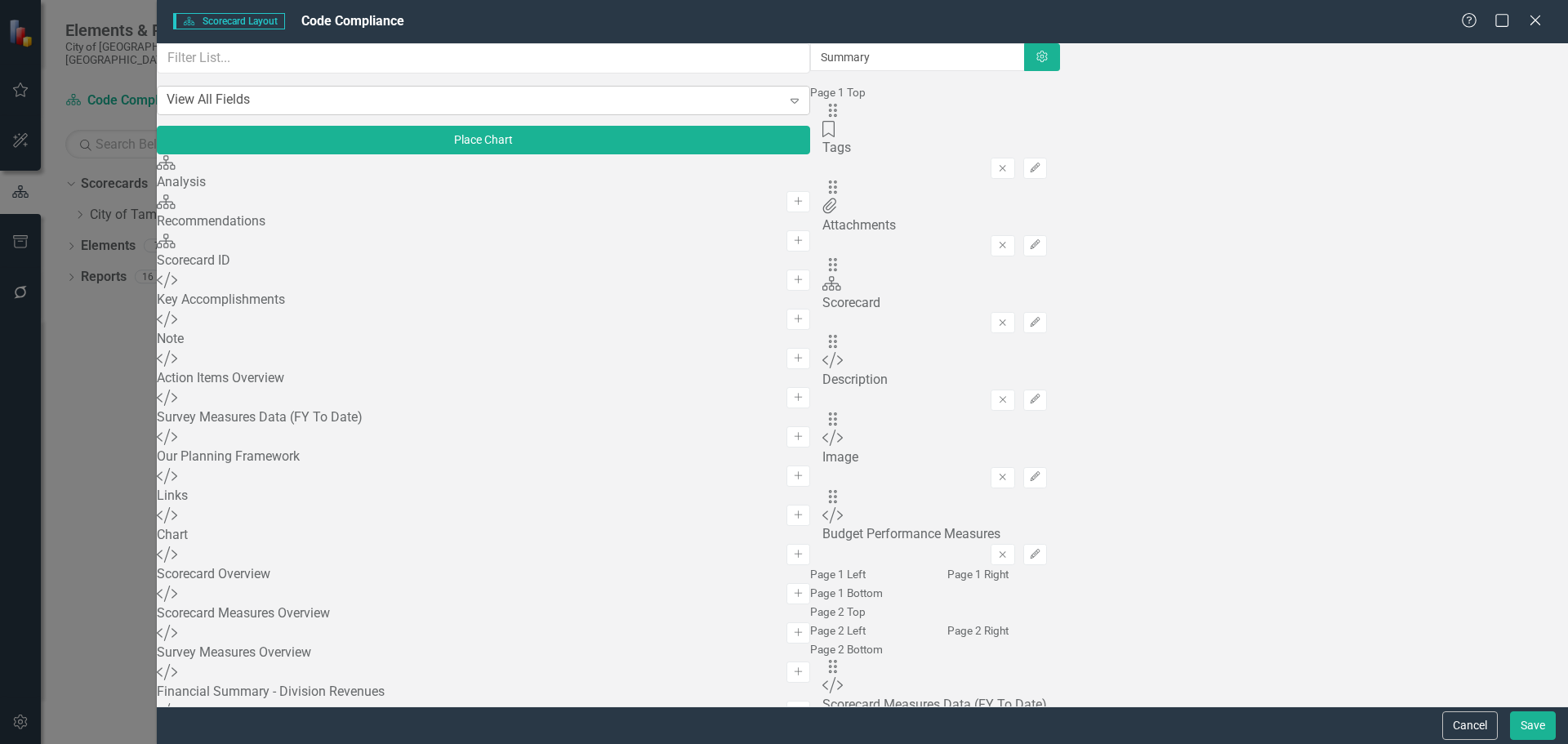 click on "Expand" 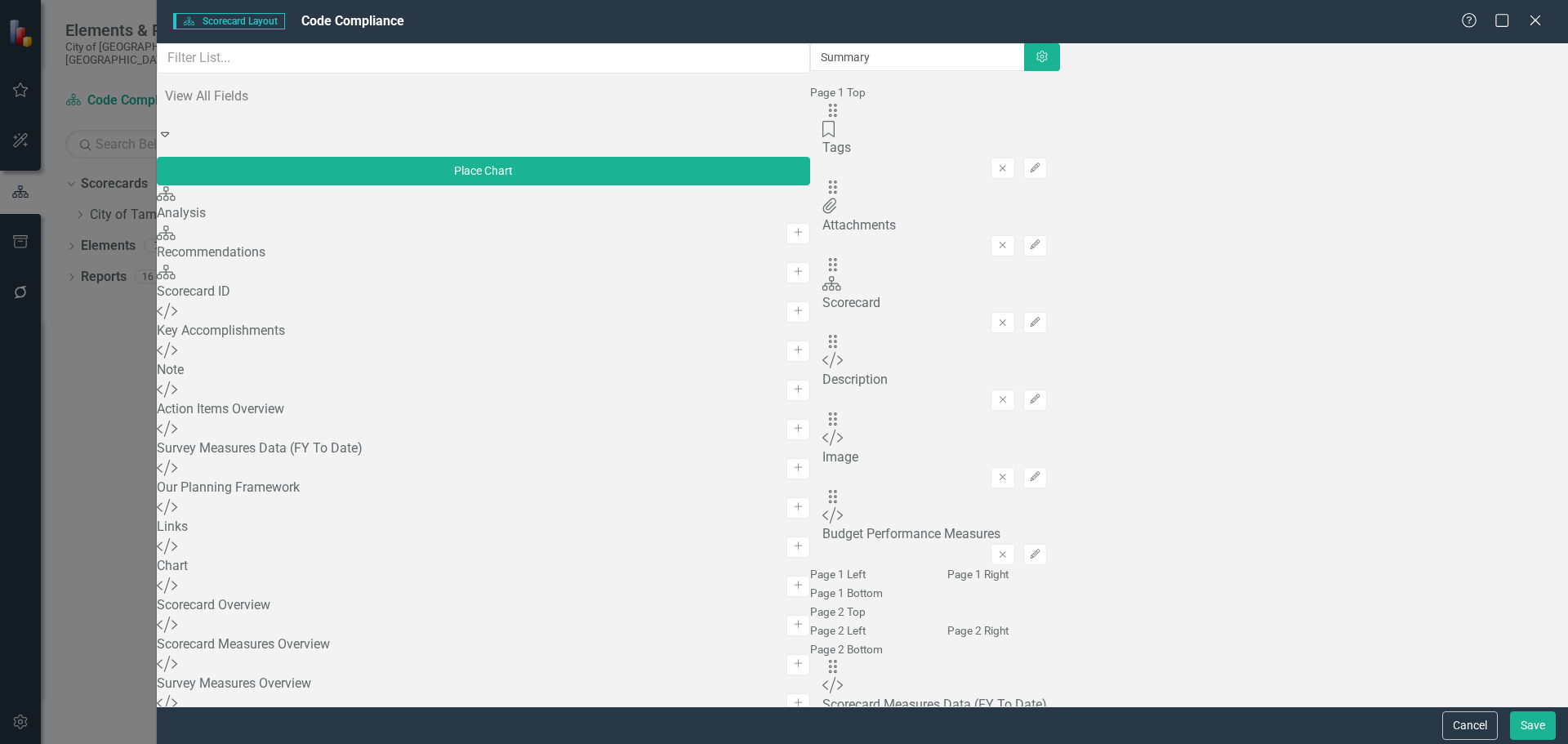 click on "Update Fields" at bounding box center [784, 772] 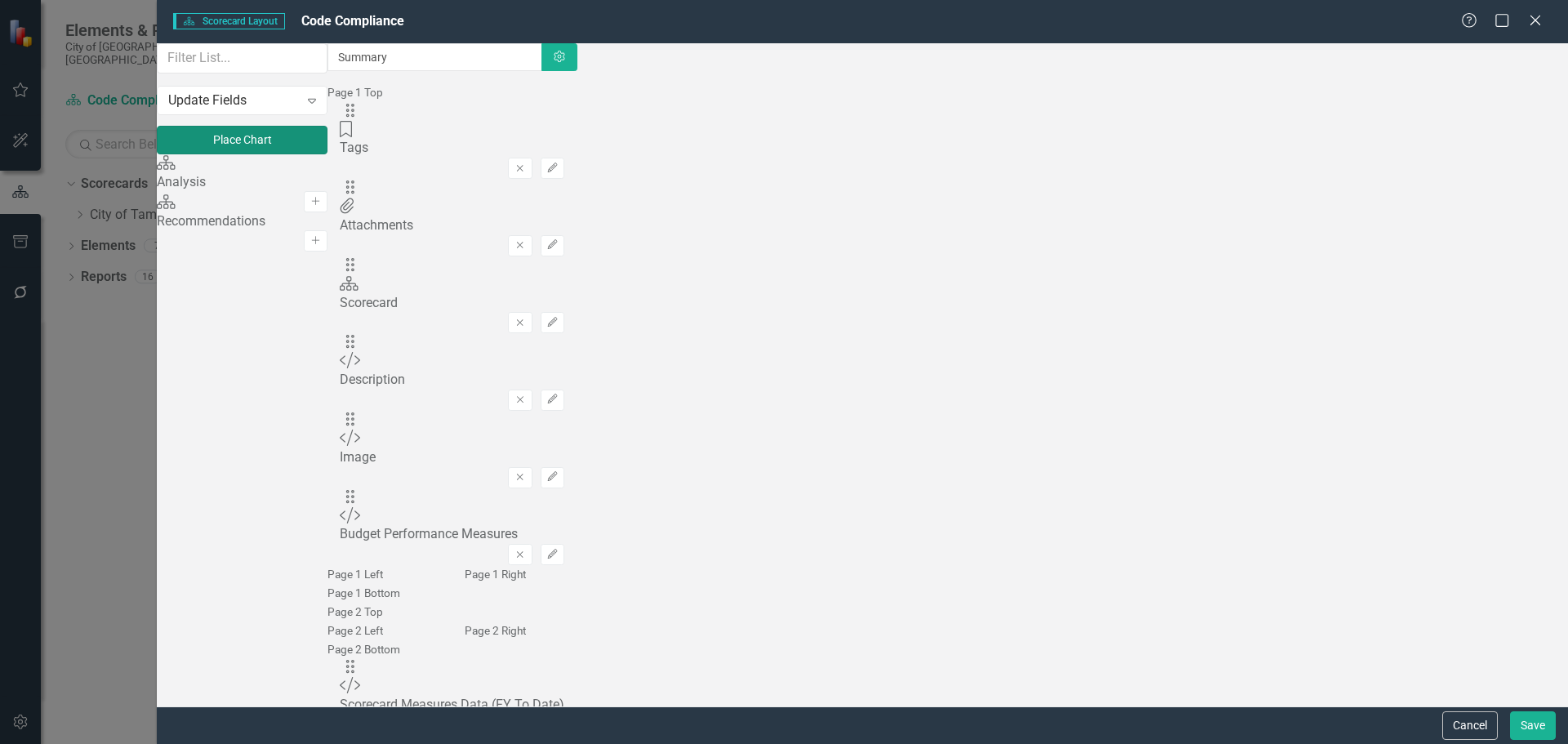 click on "Place Chart" at bounding box center [242, 140] 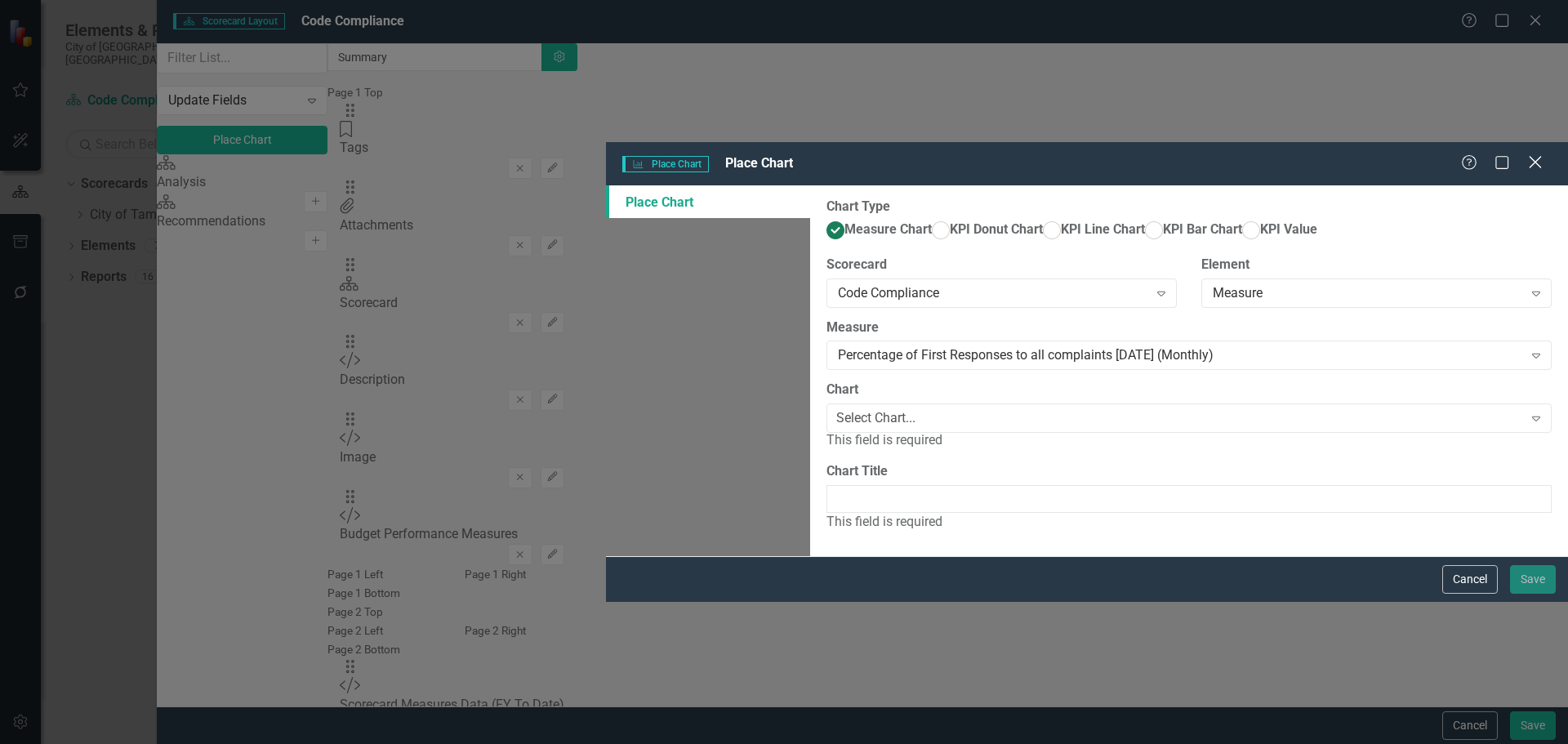 click on "Close" 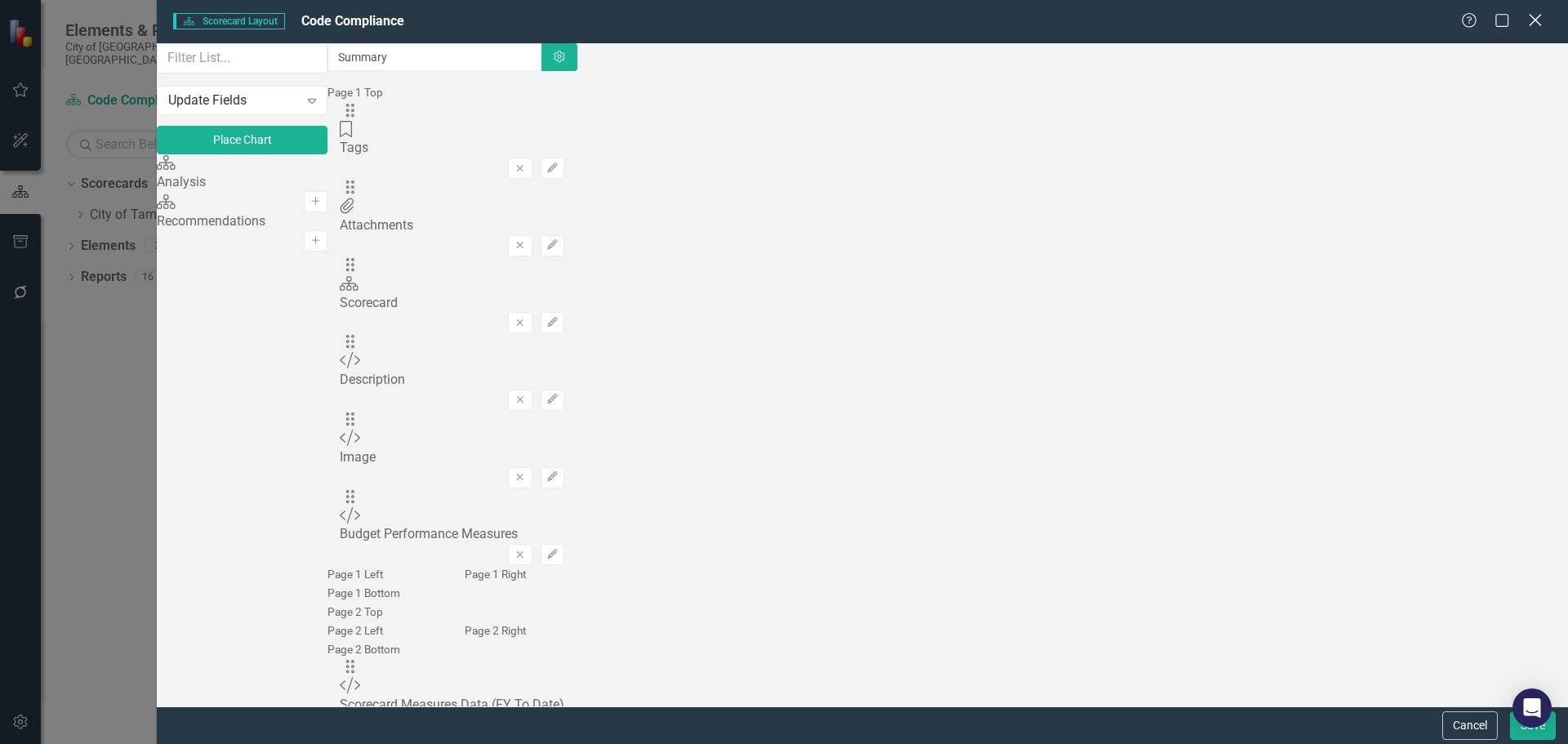 click on "Close" 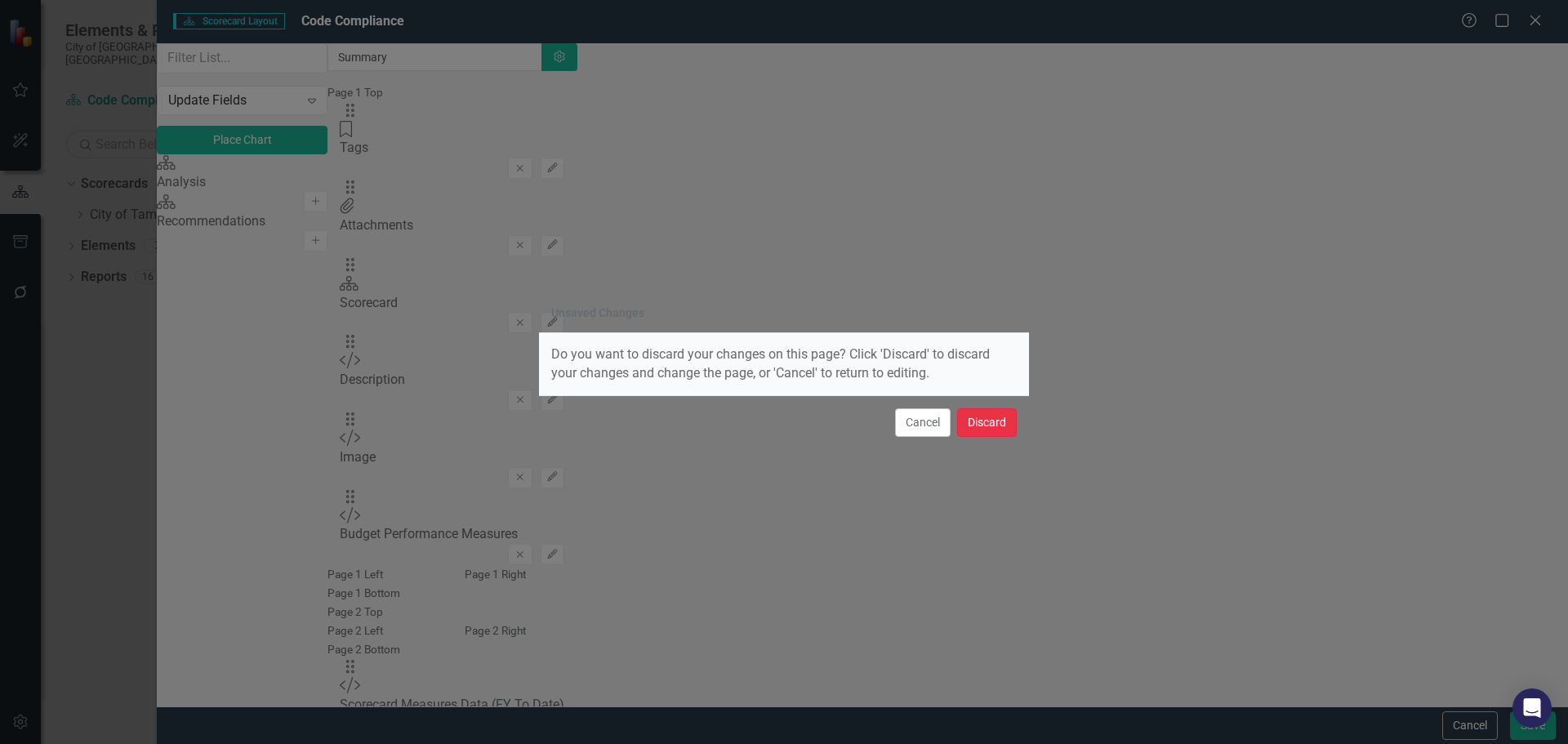 click on "Discard" at bounding box center (987, 422) 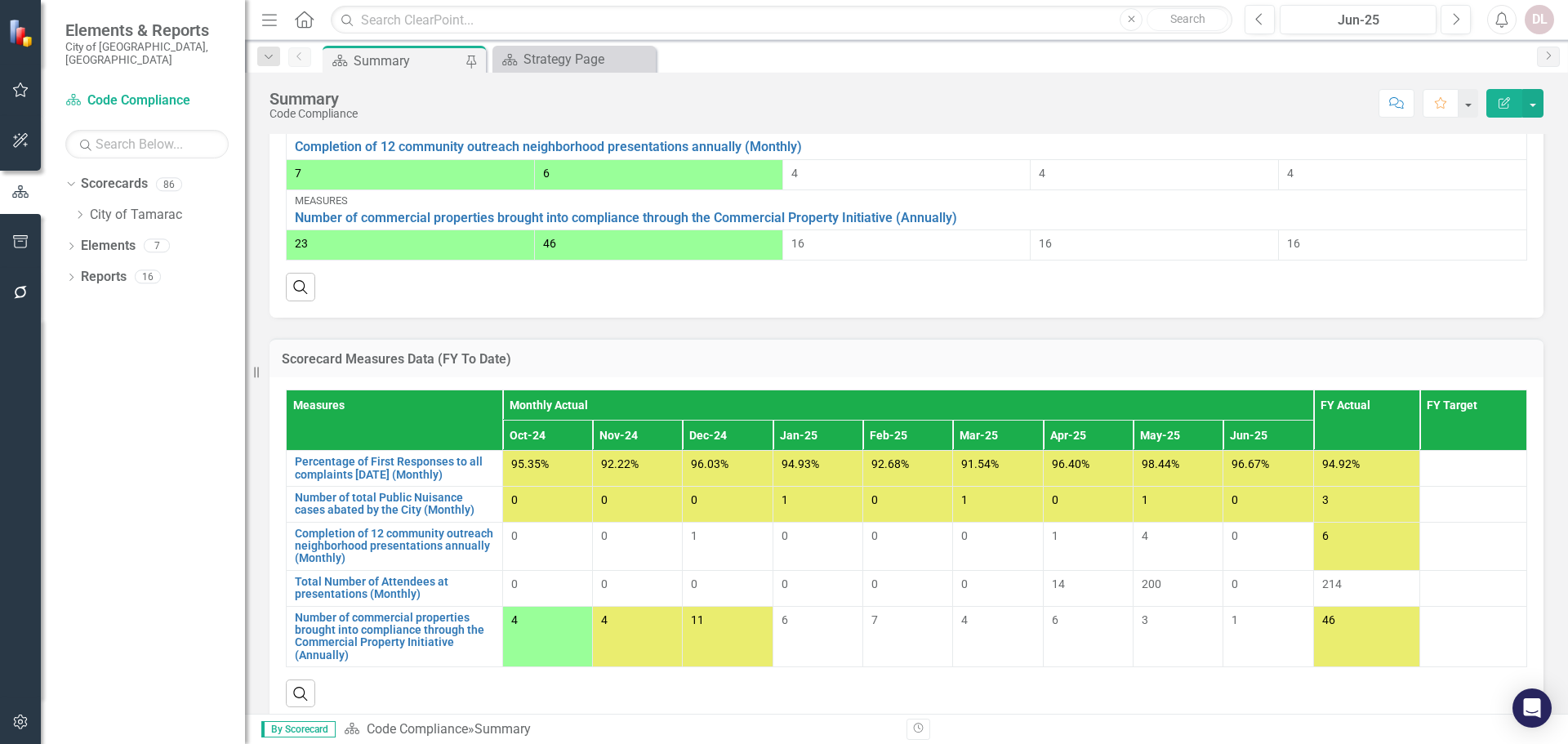 scroll, scrollTop: 1021, scrollLeft: 0, axis: vertical 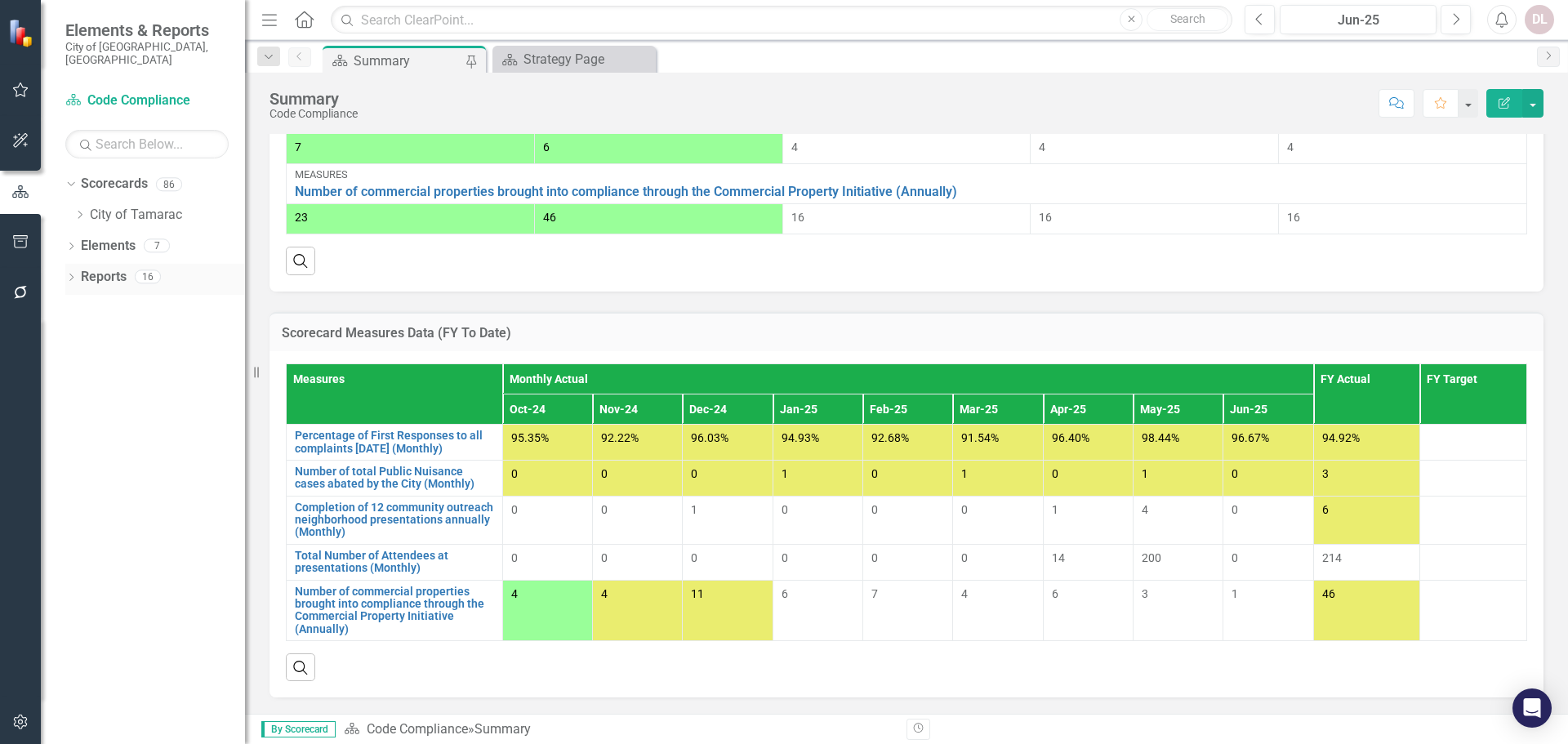click on "Reports" at bounding box center [104, 277] 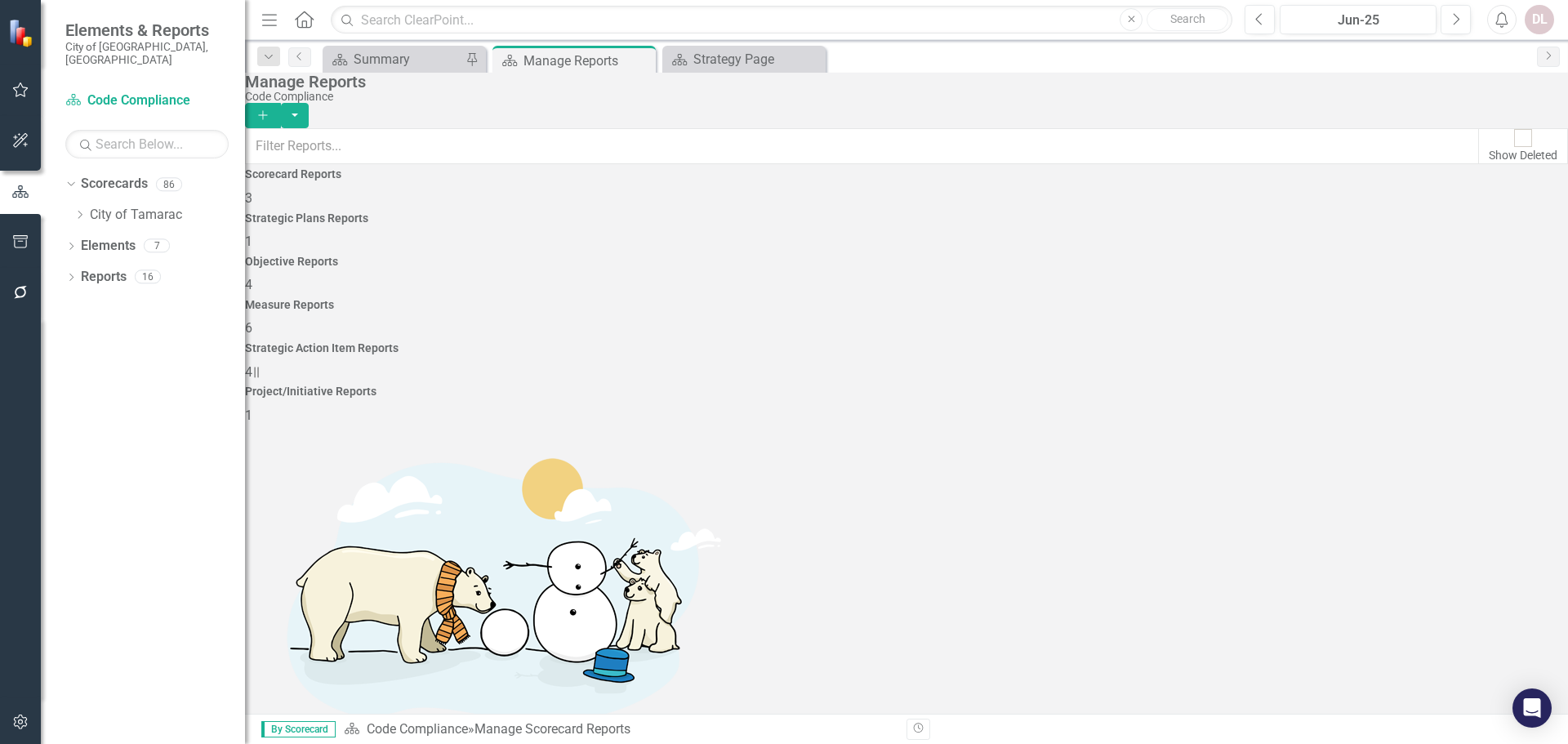 click on "Code Enforcement (3020)" at bounding box center (350, 844) 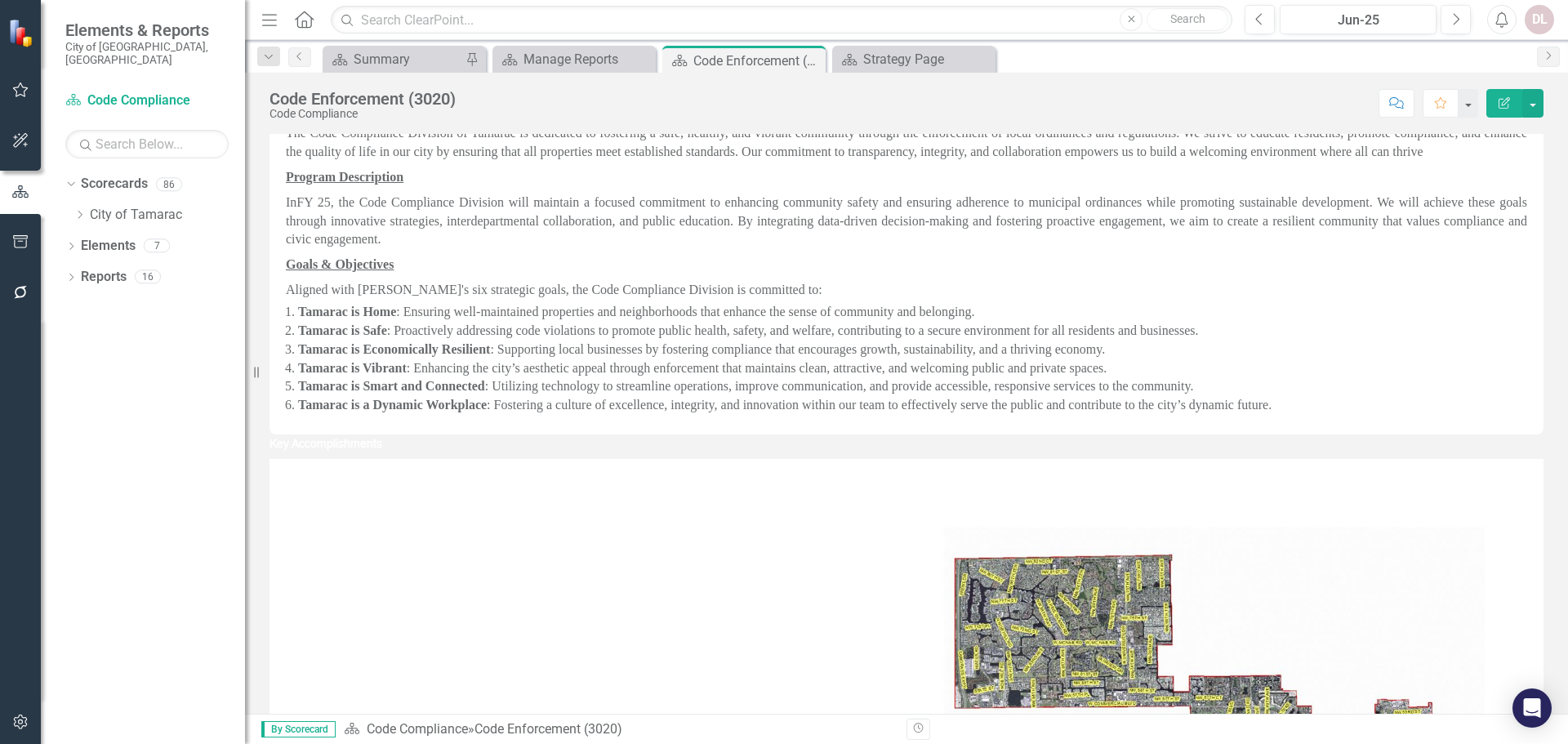 scroll, scrollTop: 0, scrollLeft: 0, axis: both 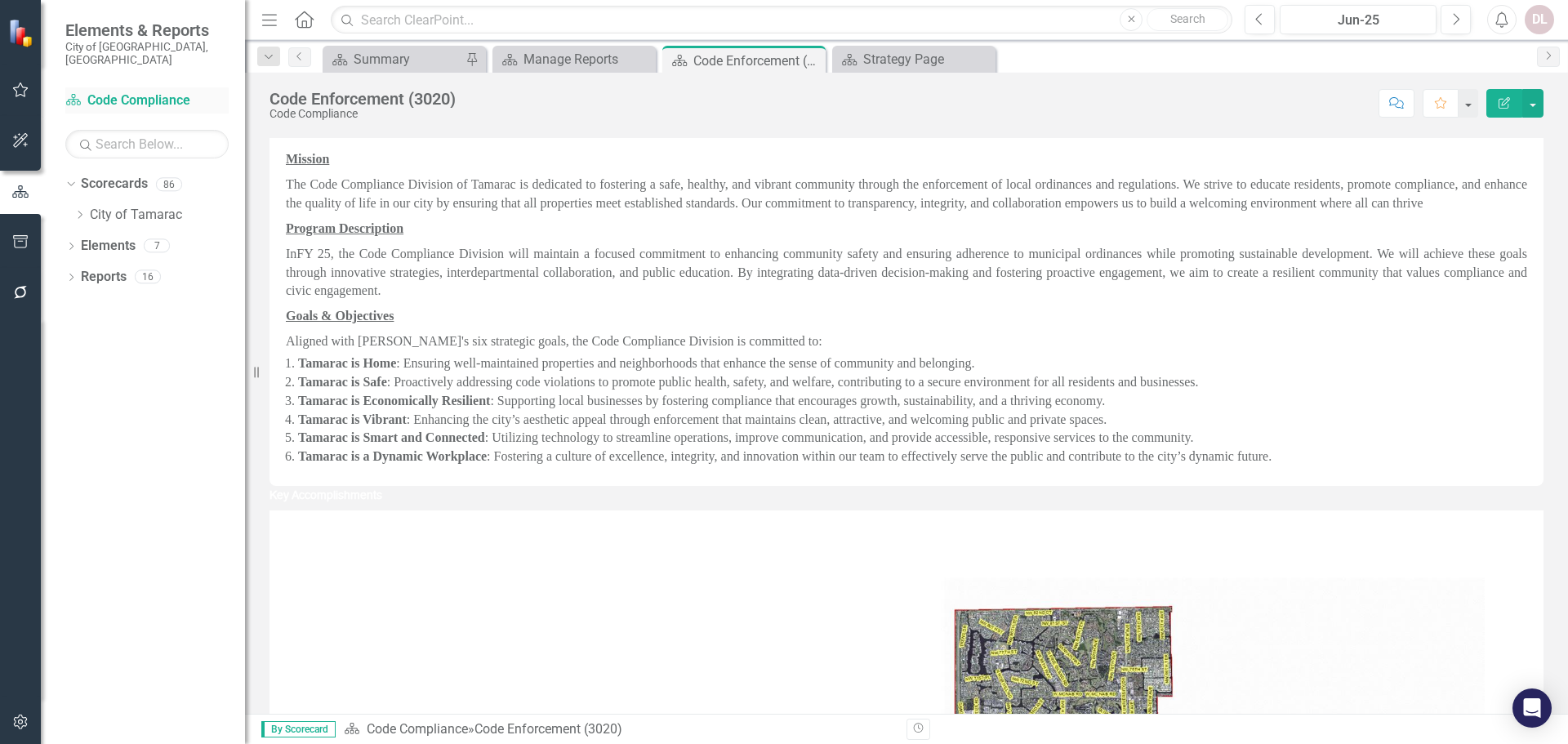 click on "Scorecard Code Compliance" at bounding box center [147, 100] 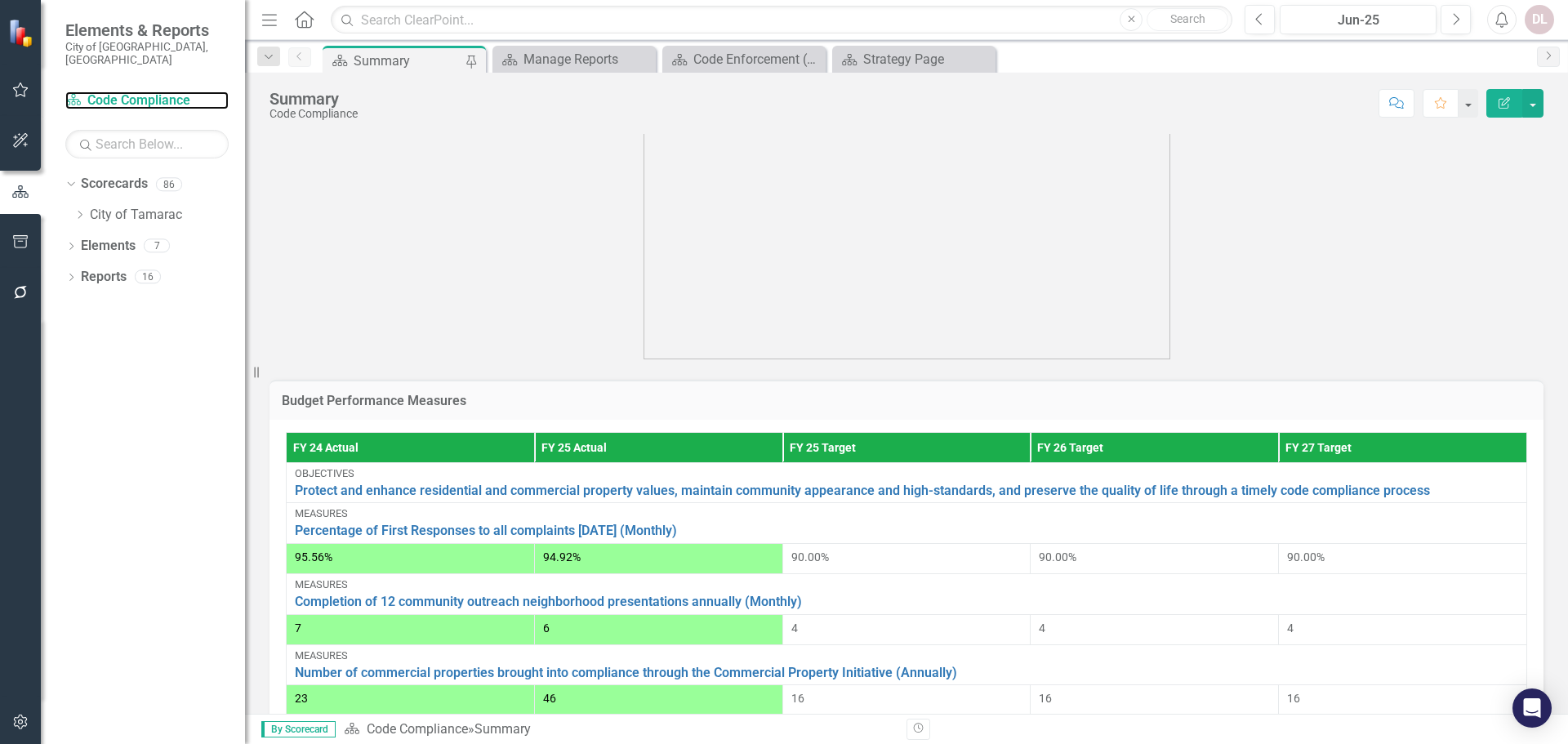 scroll, scrollTop: 898, scrollLeft: 0, axis: vertical 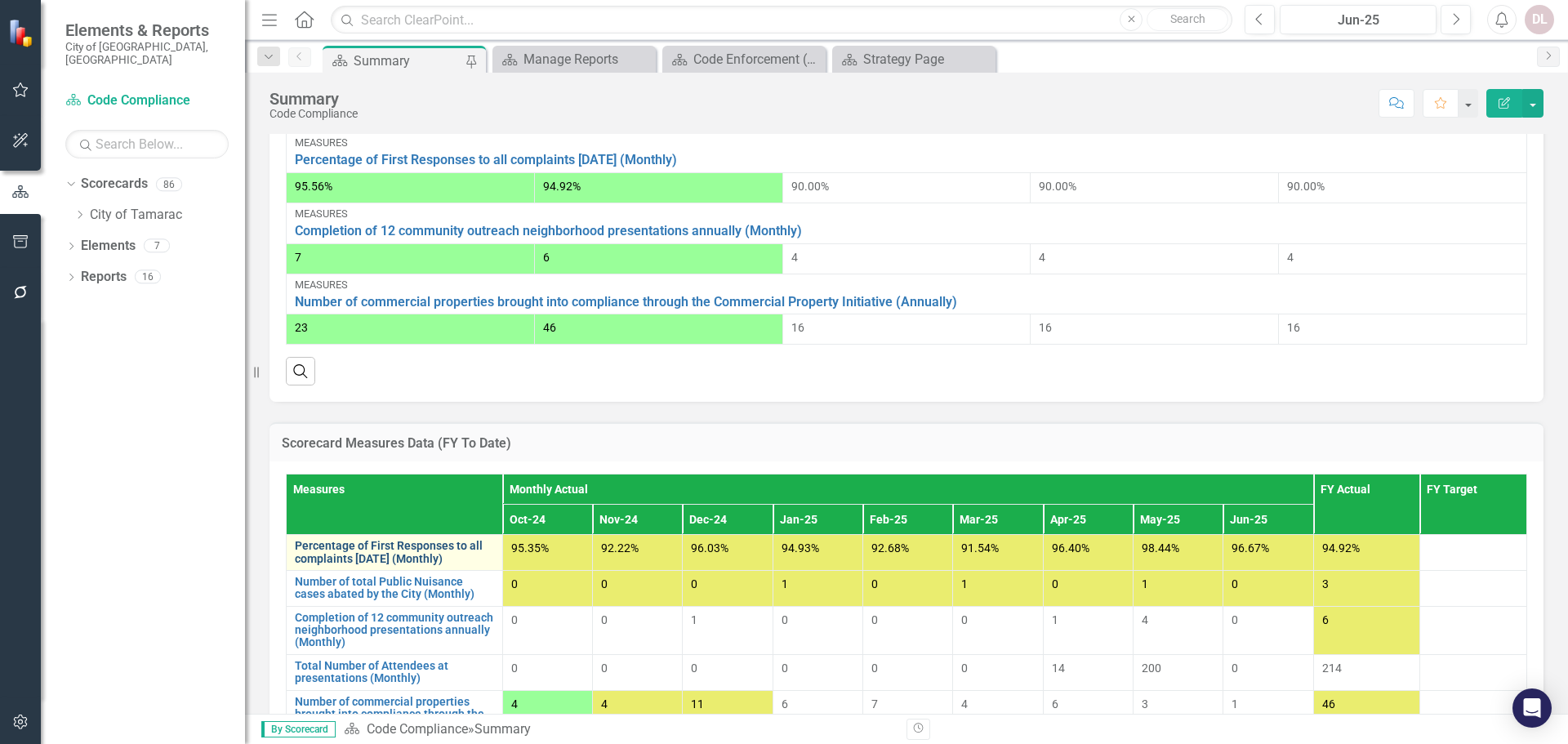 click on "Percentage of First Responses to all complaints [DATE] (Monthly)" at bounding box center [394, 552] 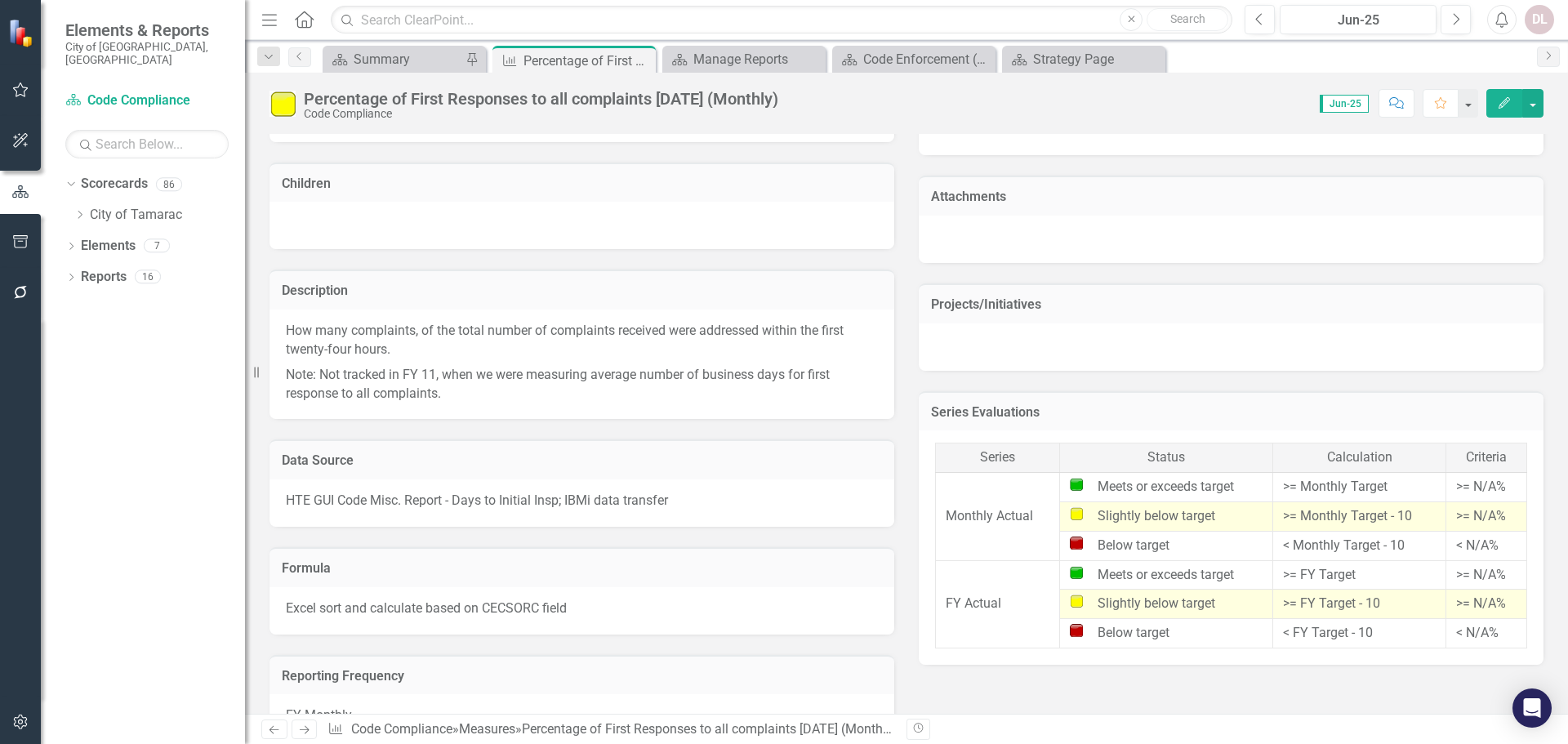scroll, scrollTop: 653, scrollLeft: 0, axis: vertical 